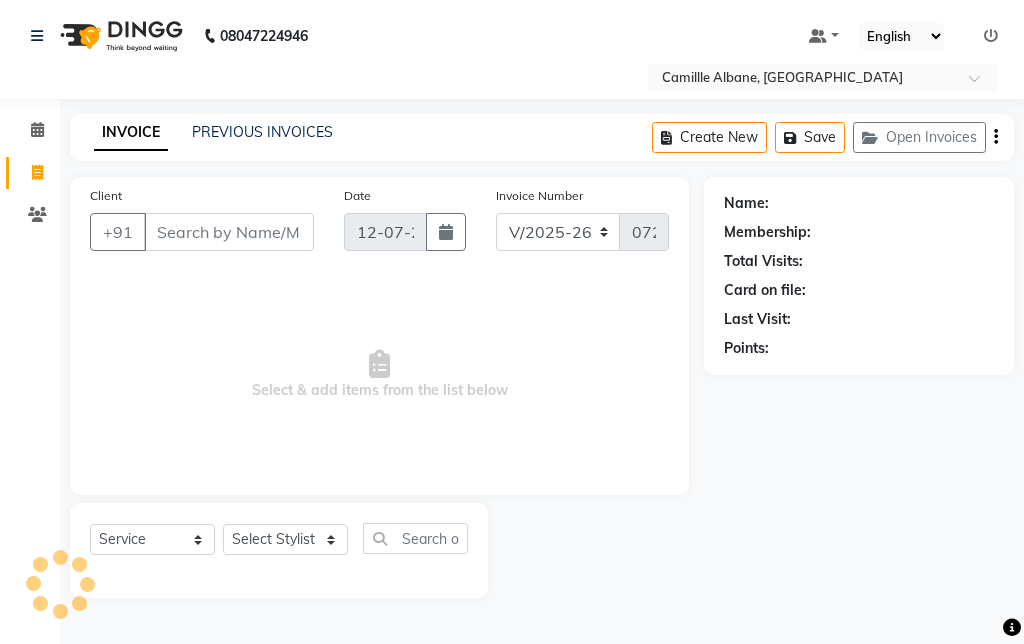 select on "7025" 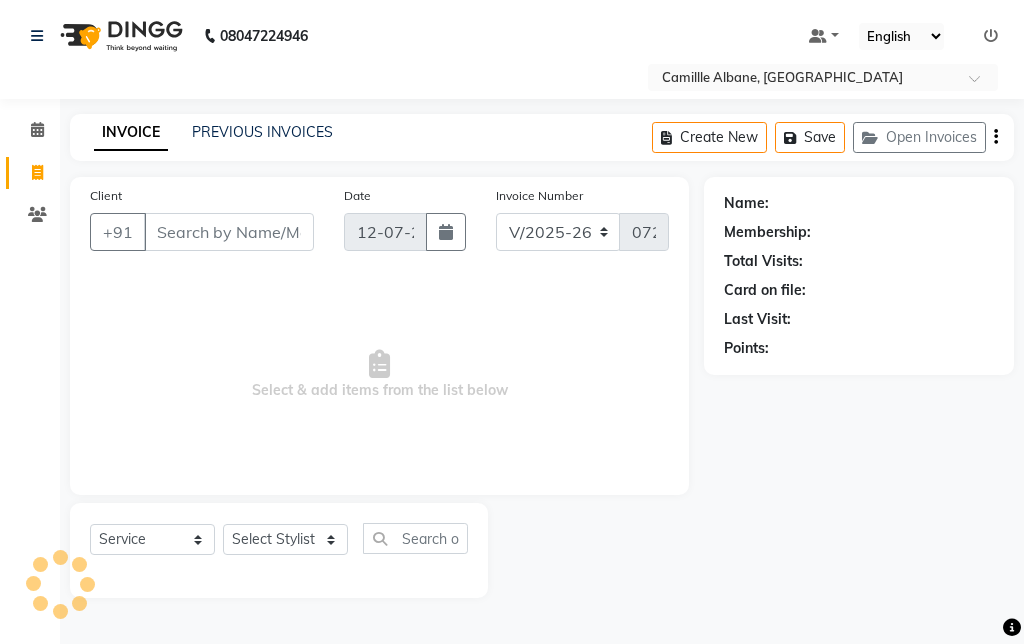scroll, scrollTop: 0, scrollLeft: 0, axis: both 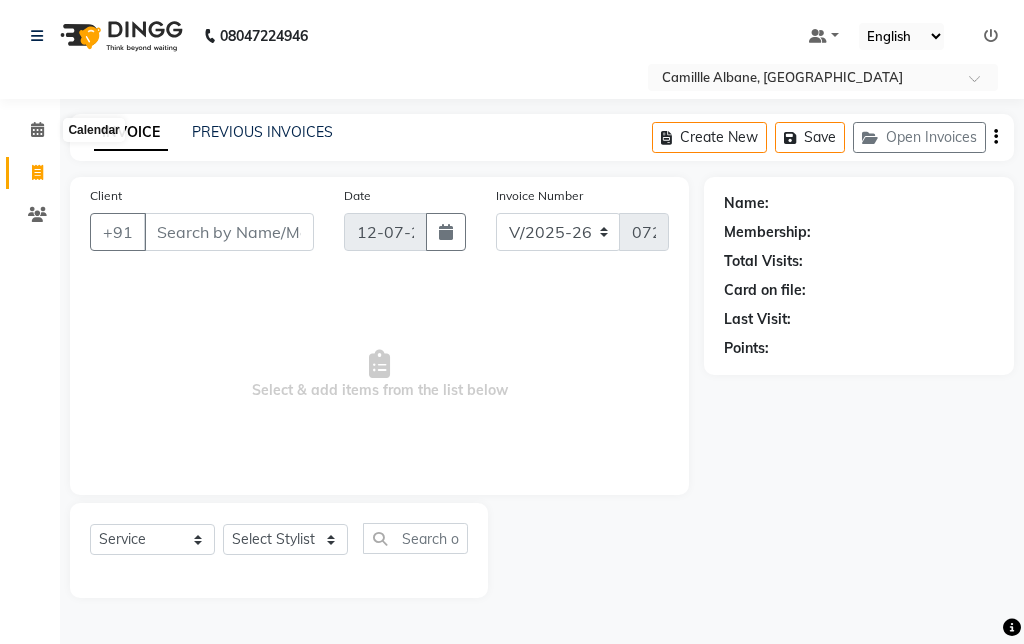 click 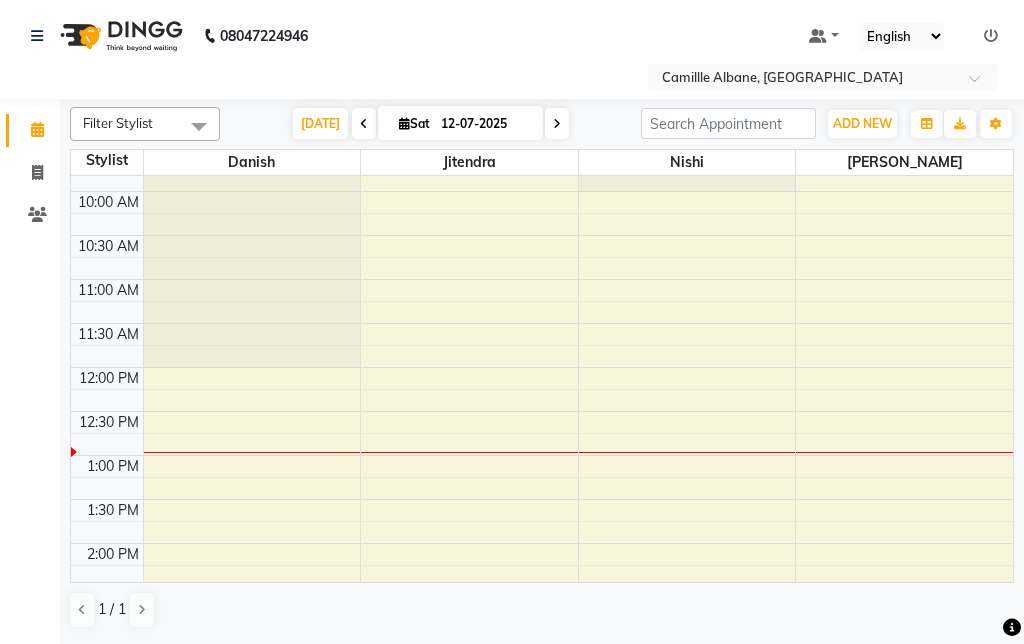 scroll, scrollTop: 163, scrollLeft: 0, axis: vertical 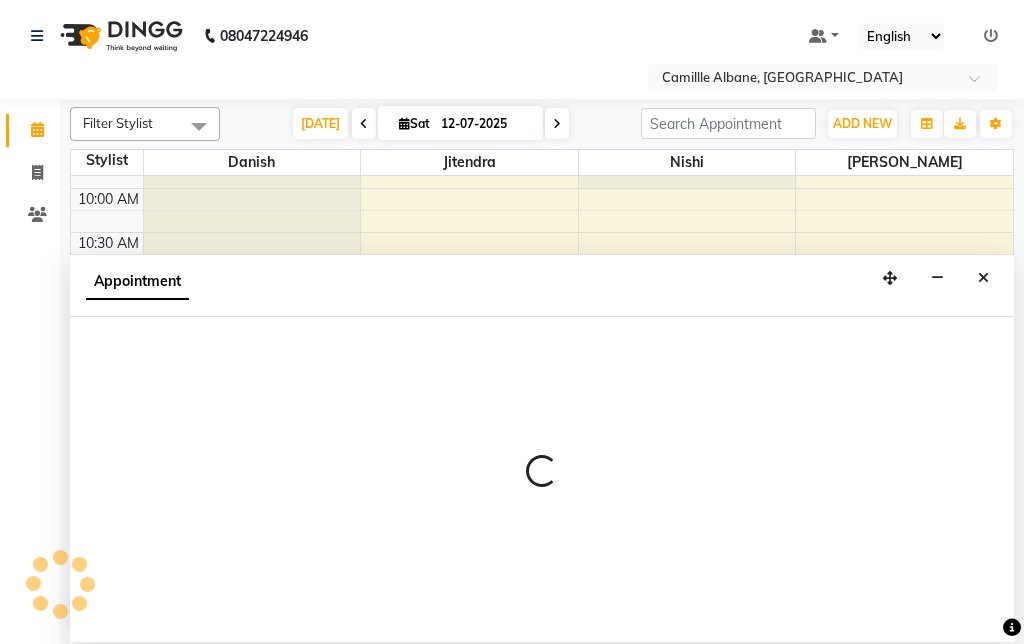 select on "57806" 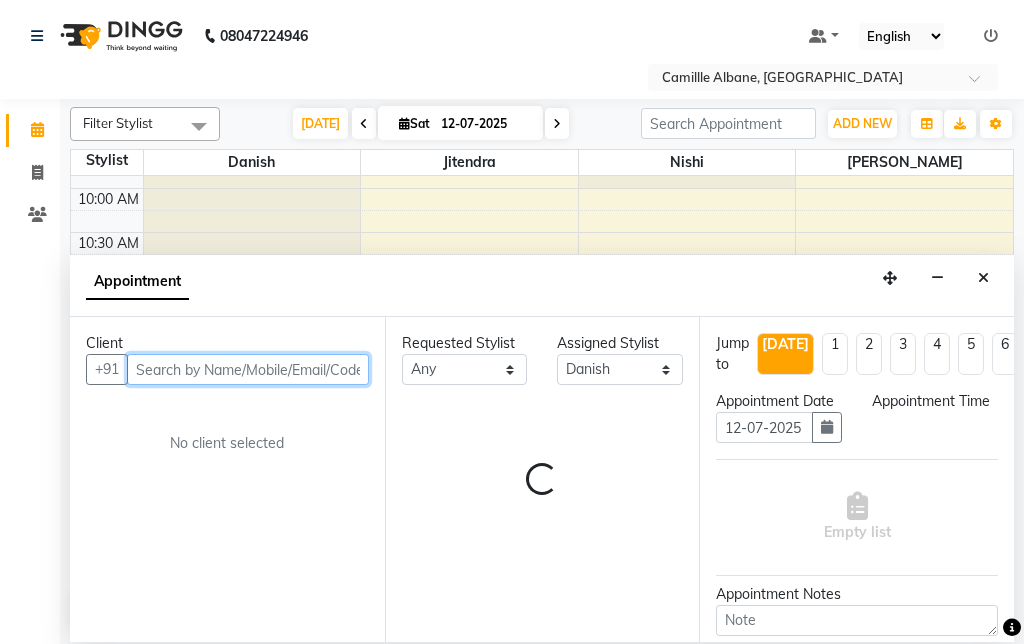 select on "765" 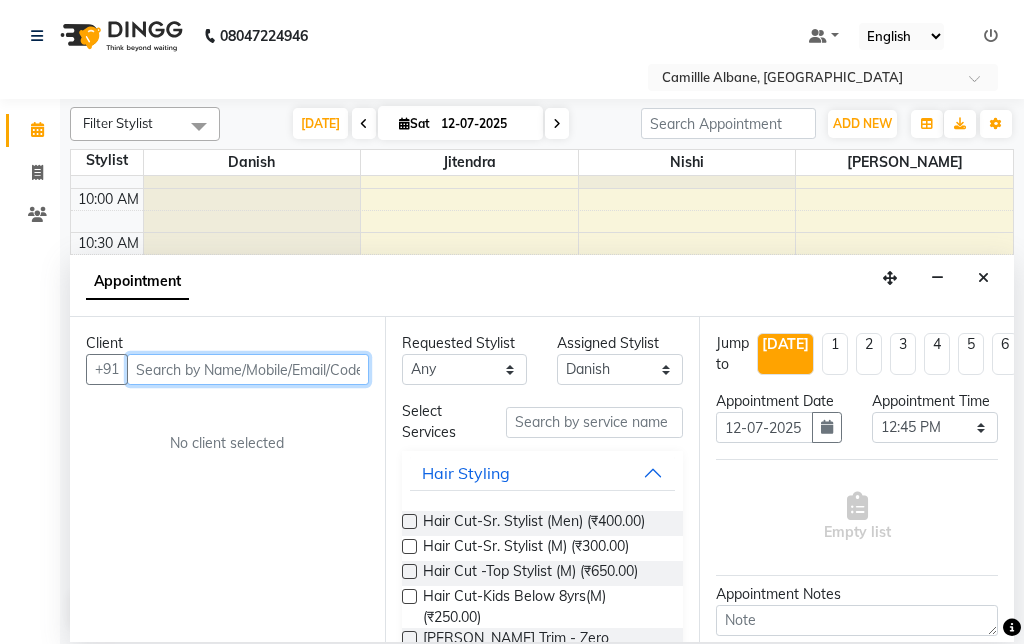 click at bounding box center [248, 369] 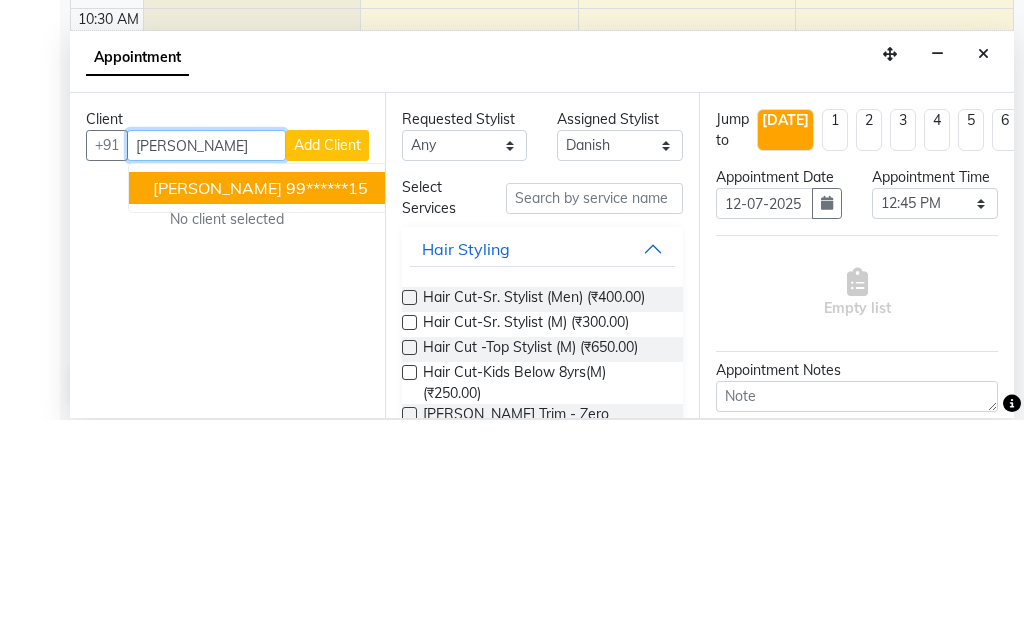 click on "99******15" at bounding box center (327, 412) 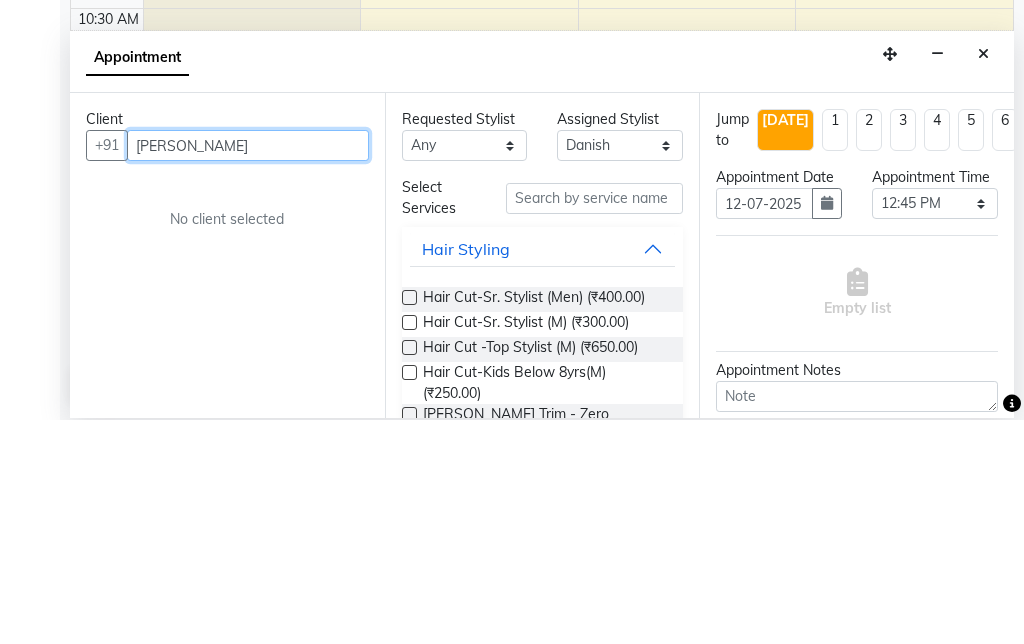 type on "99******15" 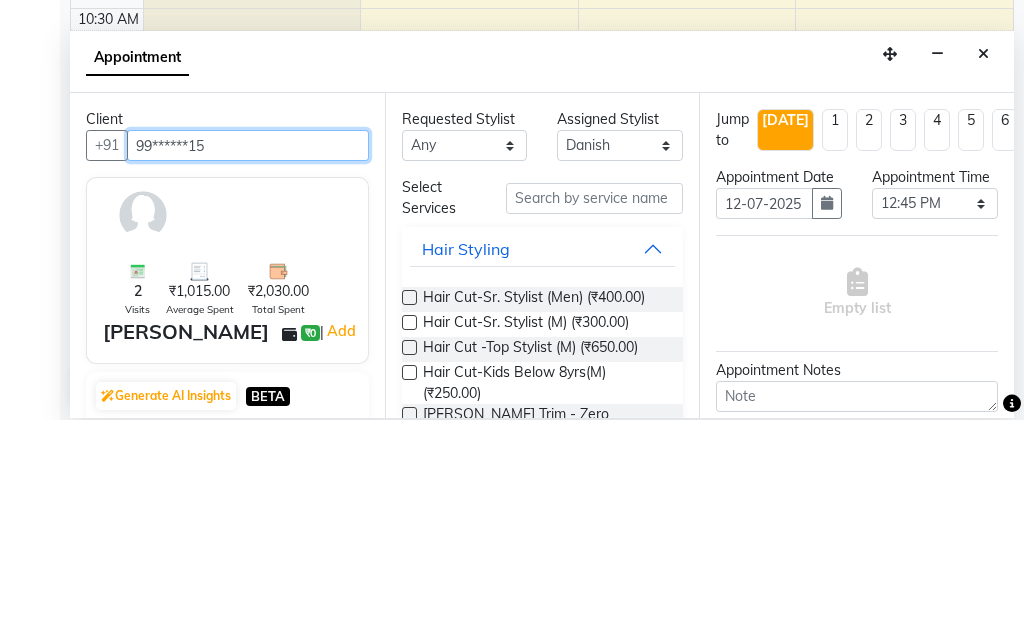 scroll, scrollTop: 30, scrollLeft: 0, axis: vertical 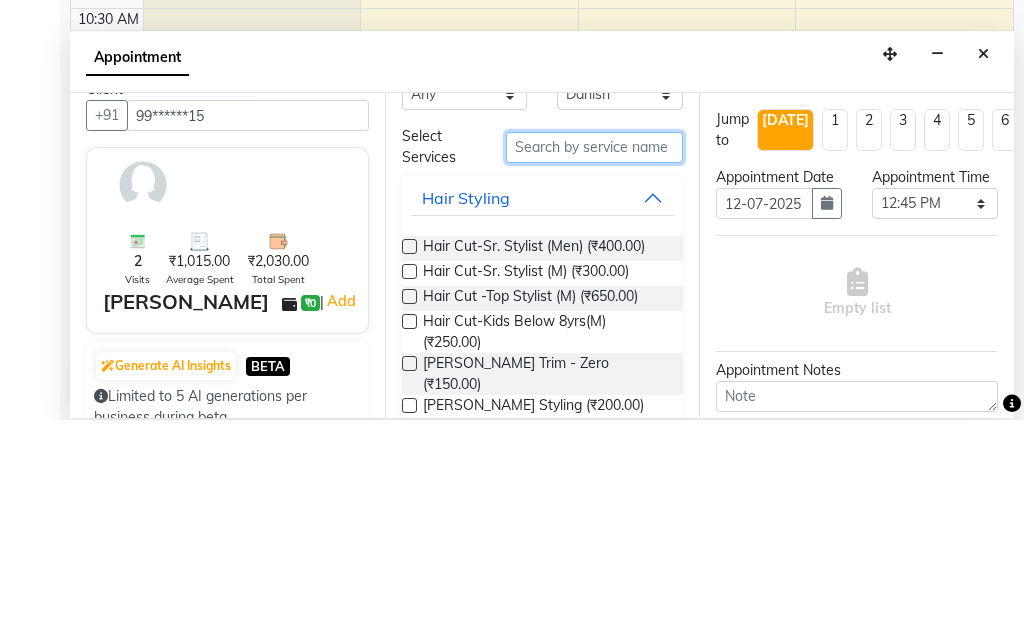 click at bounding box center [595, 371] 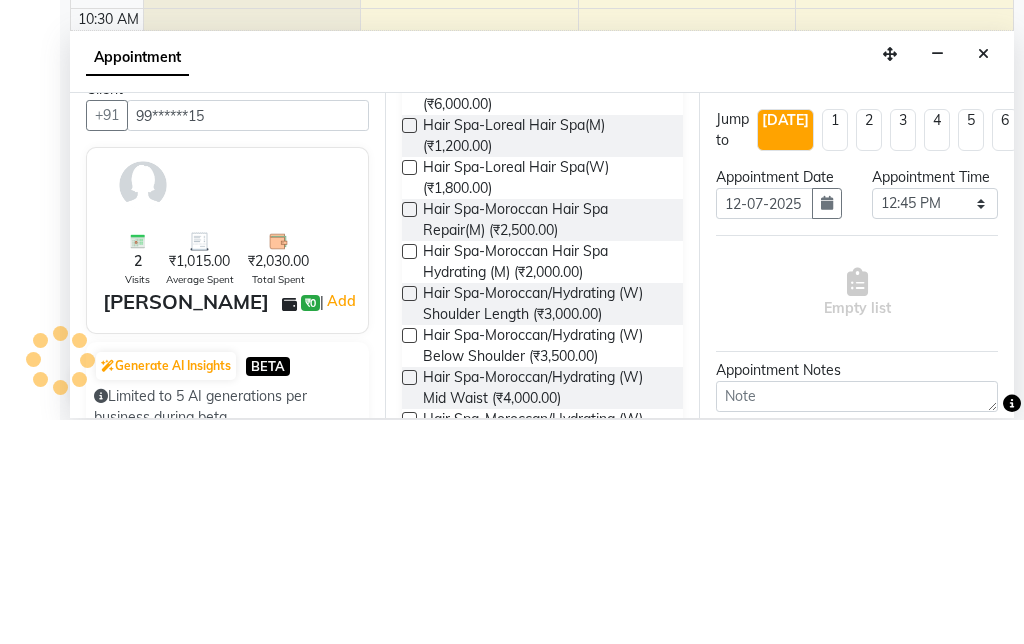 scroll, scrollTop: 324, scrollLeft: 0, axis: vertical 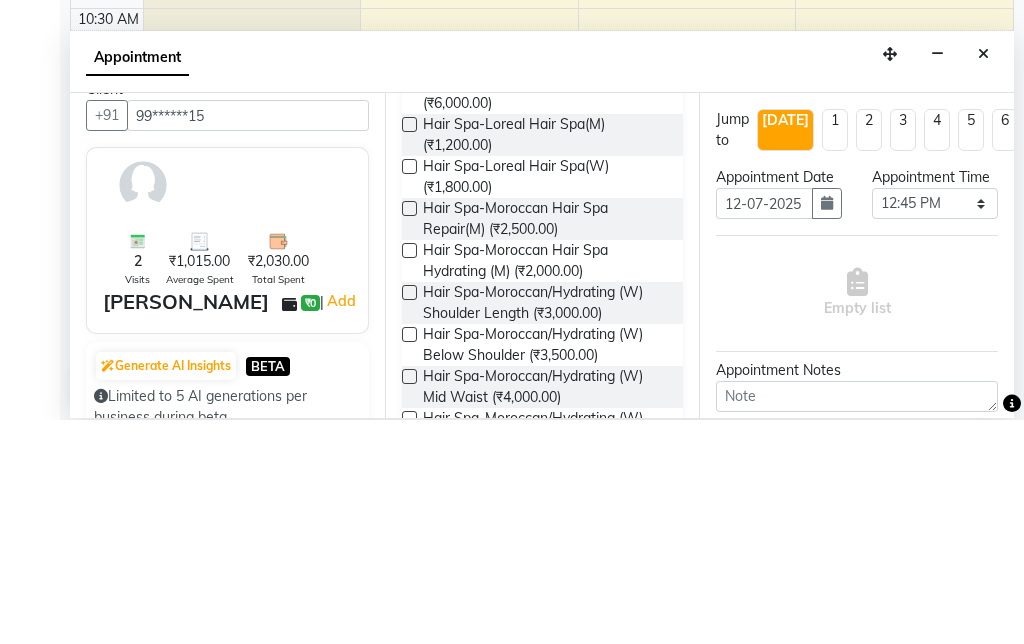 type on "Spa" 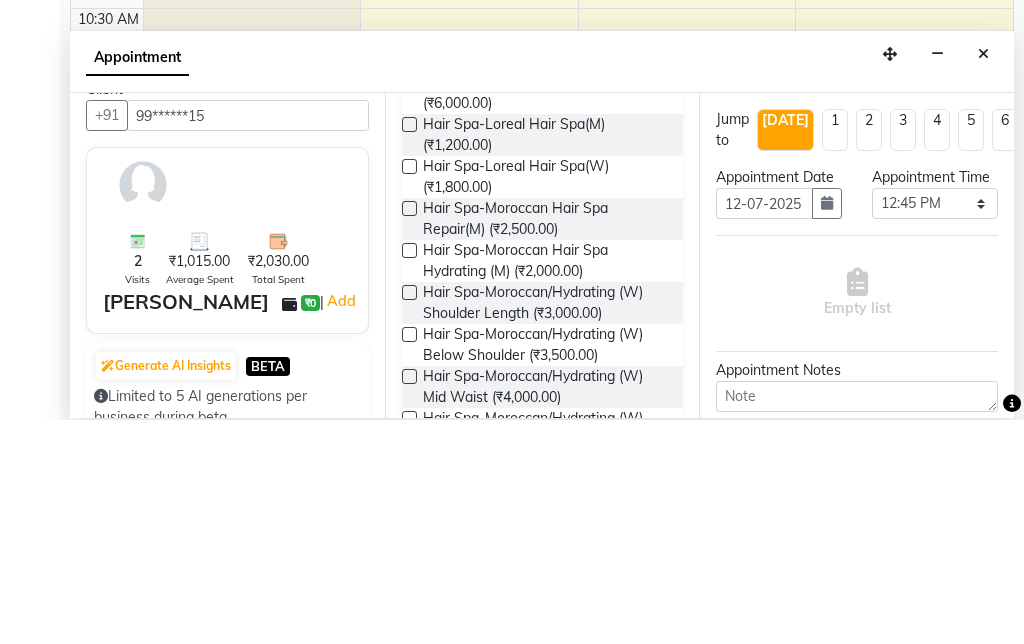 click at bounding box center (409, 390) 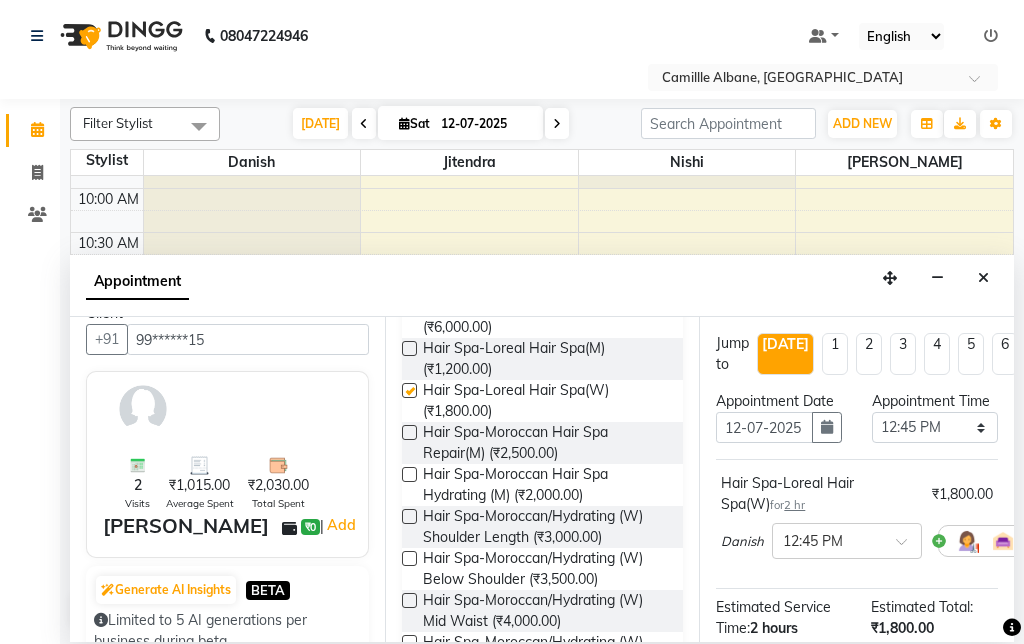 checkbox on "false" 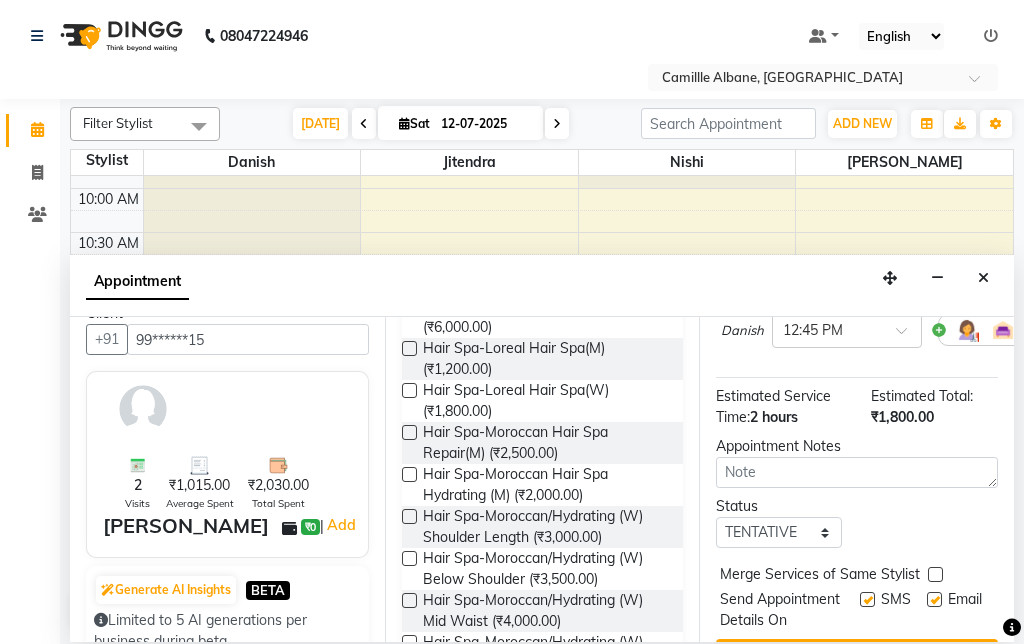scroll, scrollTop: 211, scrollLeft: 0, axis: vertical 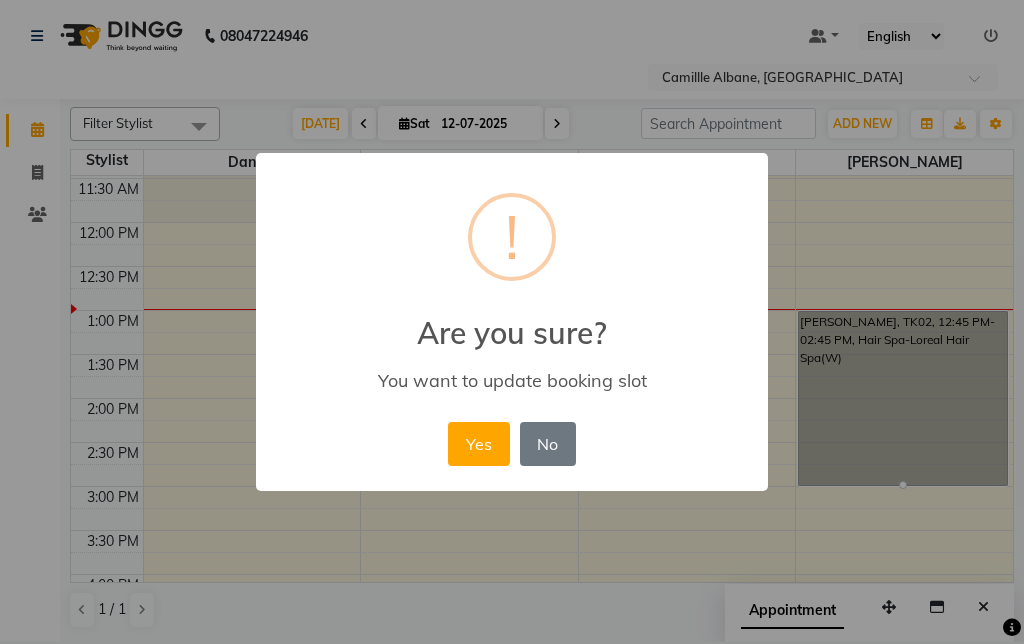 click on "Yes" at bounding box center (478, 444) 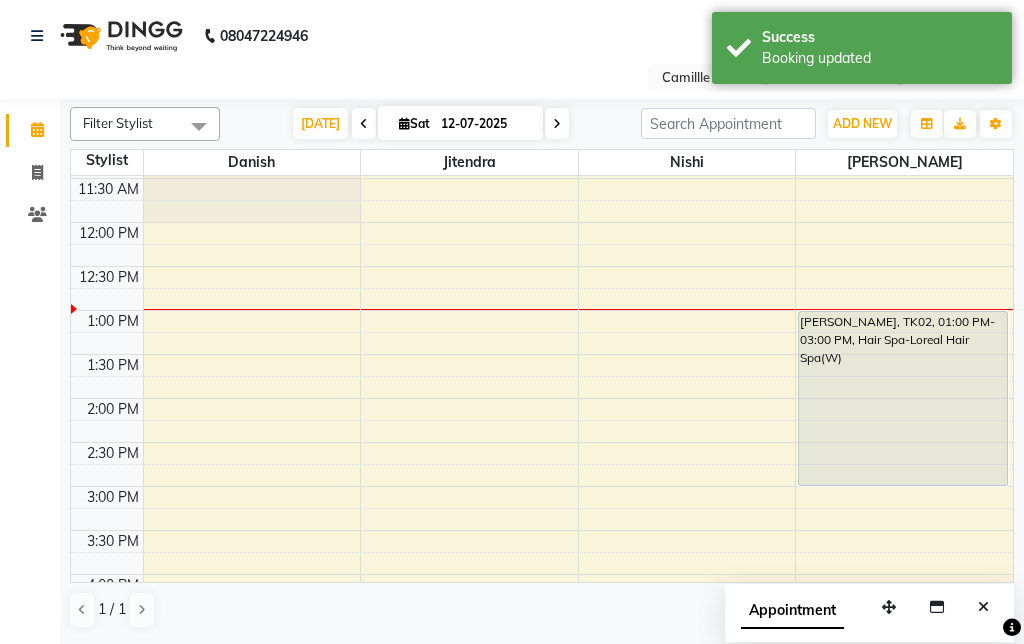 click on "[PERSON_NAME], TK02, 01:00 PM-03:00 PM, Hair Spa-Loreal Hair Spa(W)" at bounding box center (903, 398) 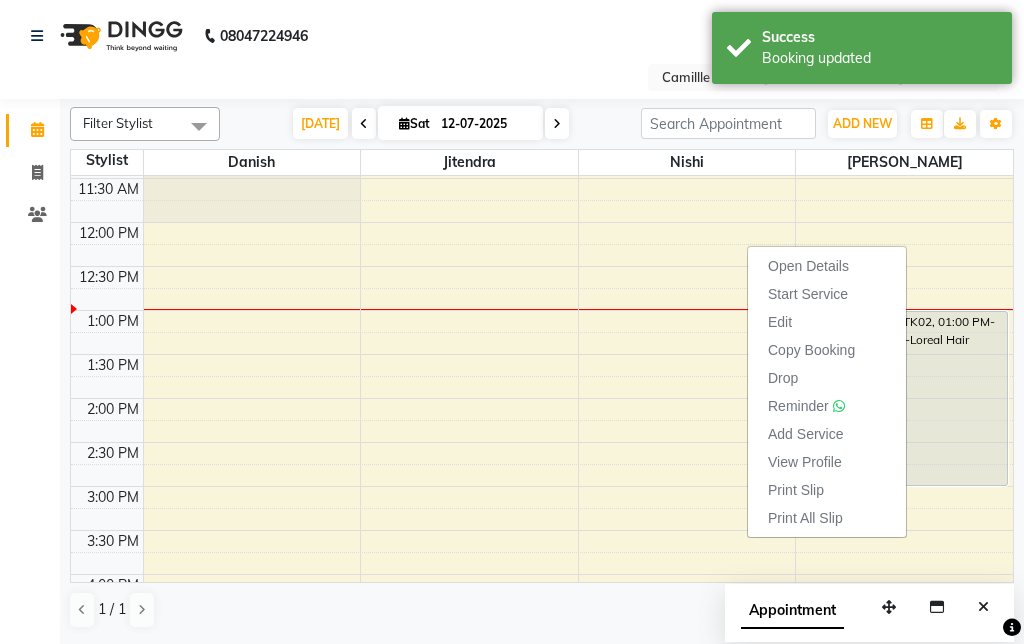 click on "Open Details" at bounding box center (827, 266) 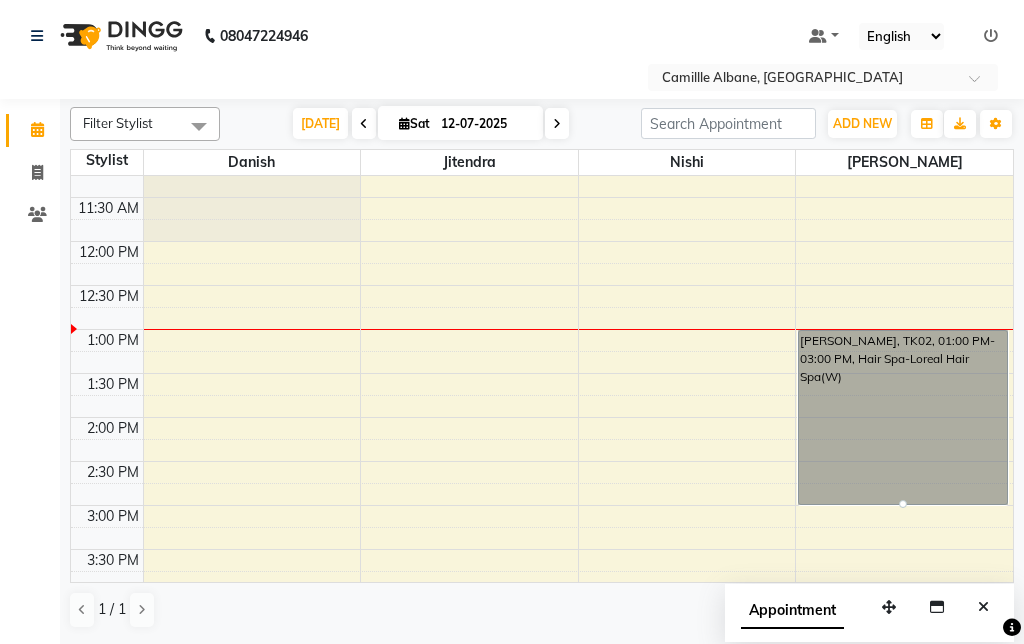 scroll, scrollTop: 296, scrollLeft: 0, axis: vertical 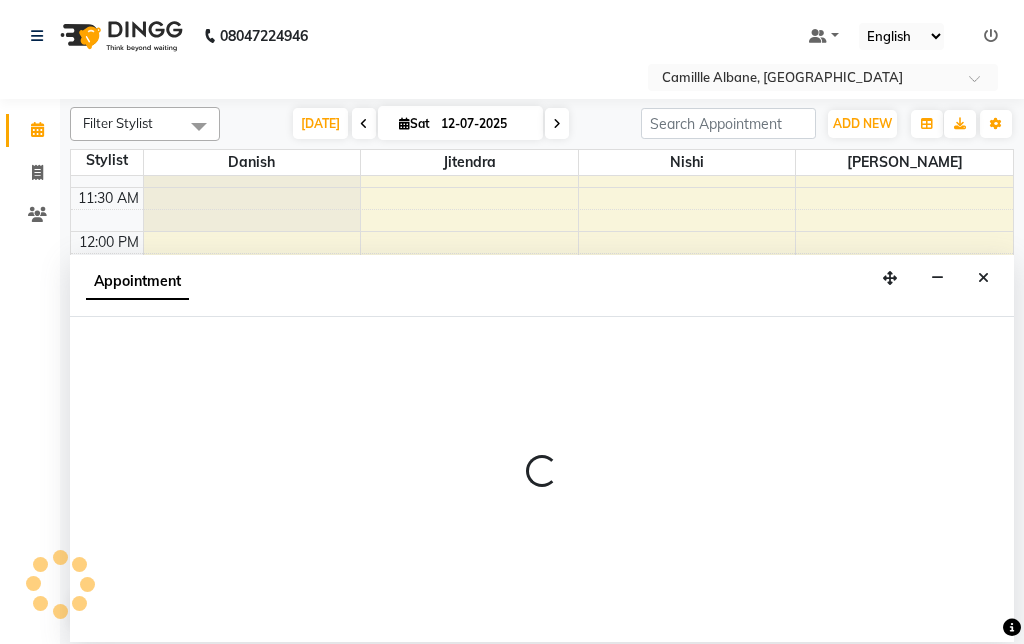 select on "57806" 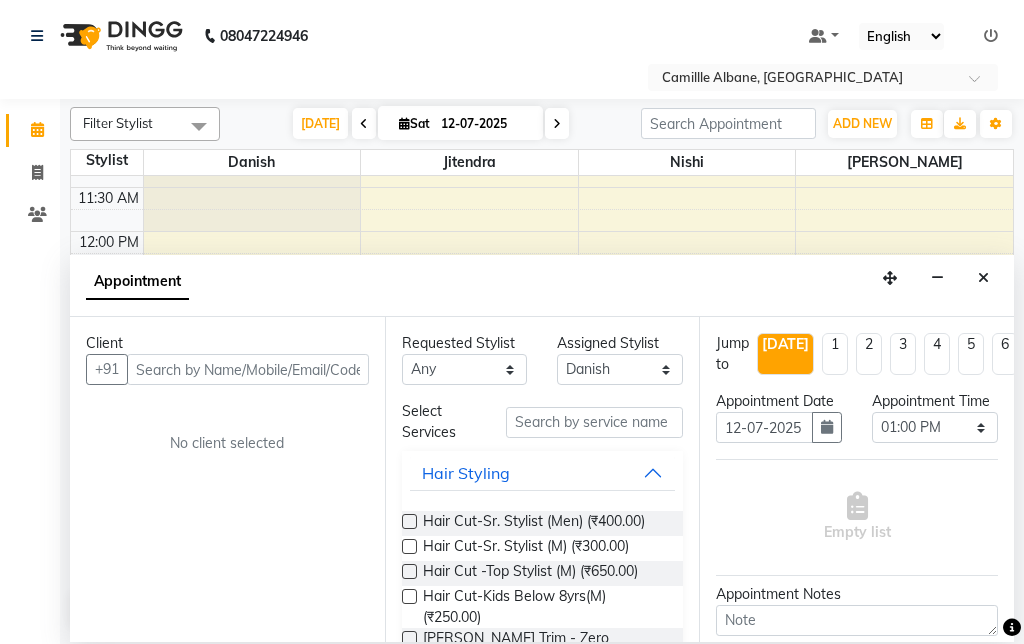 click at bounding box center [248, 369] 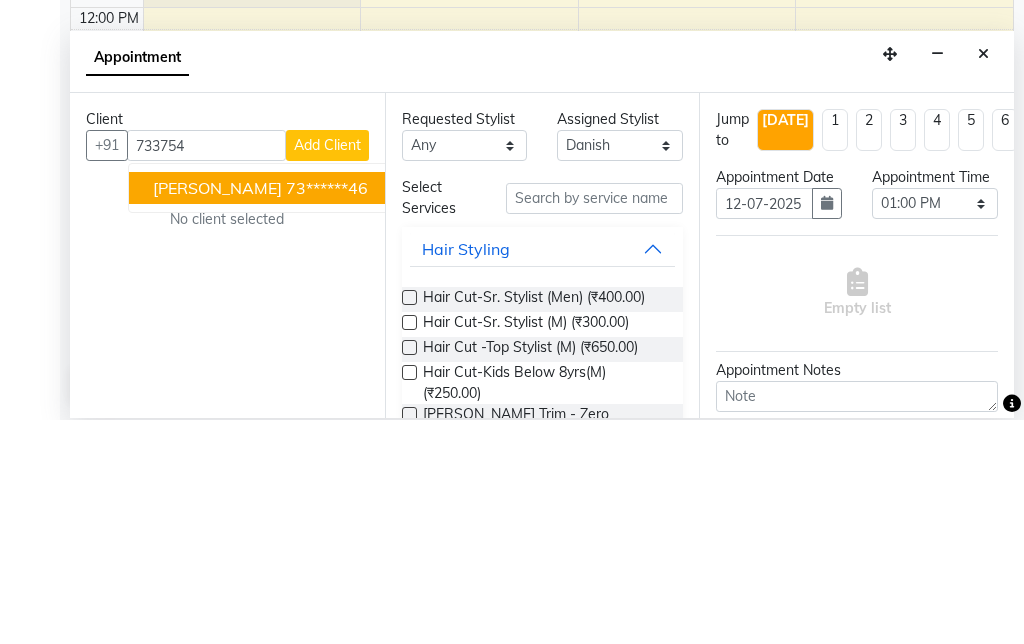 click on "73******46" at bounding box center [327, 412] 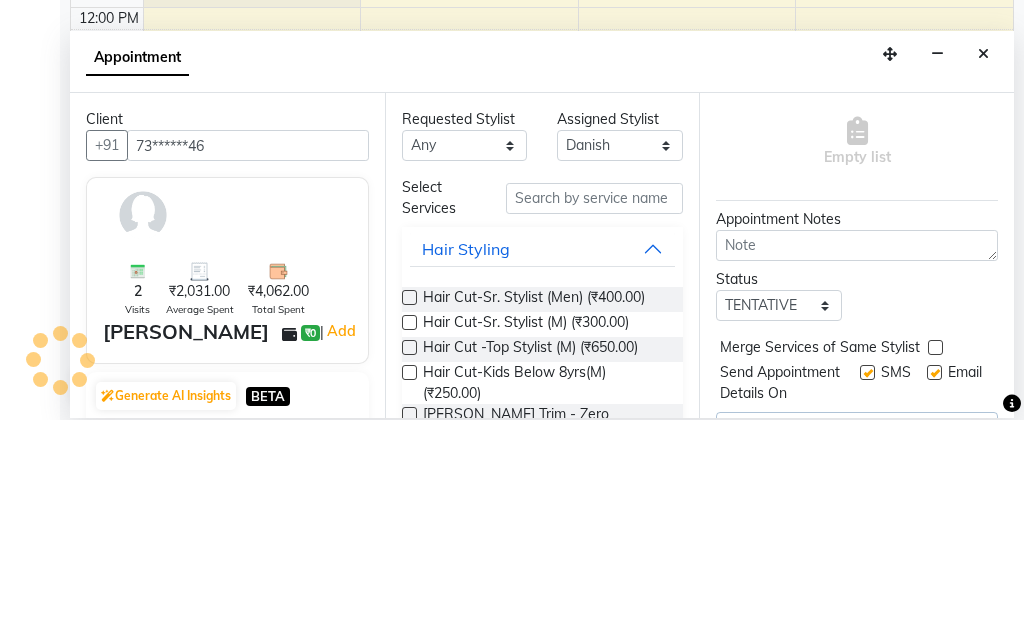 scroll, scrollTop: 149, scrollLeft: 0, axis: vertical 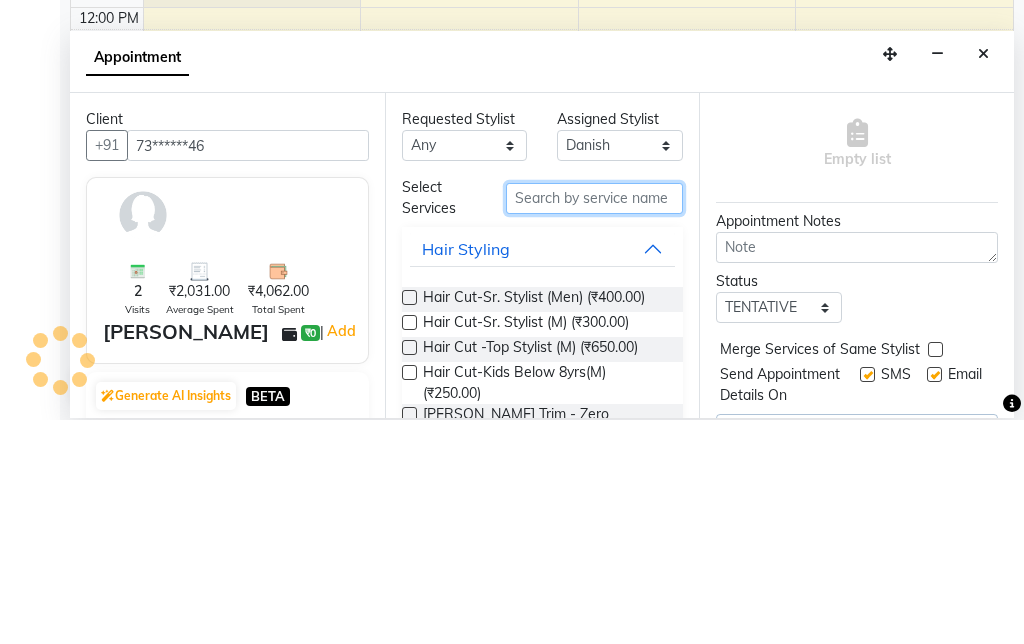 click at bounding box center (595, 422) 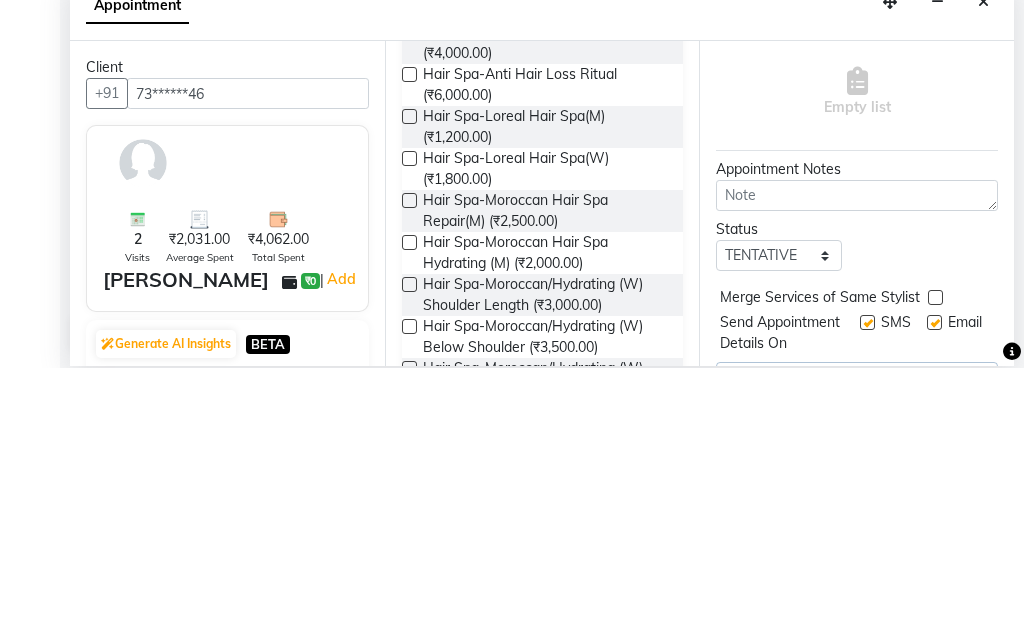 scroll, scrollTop: 282, scrollLeft: 0, axis: vertical 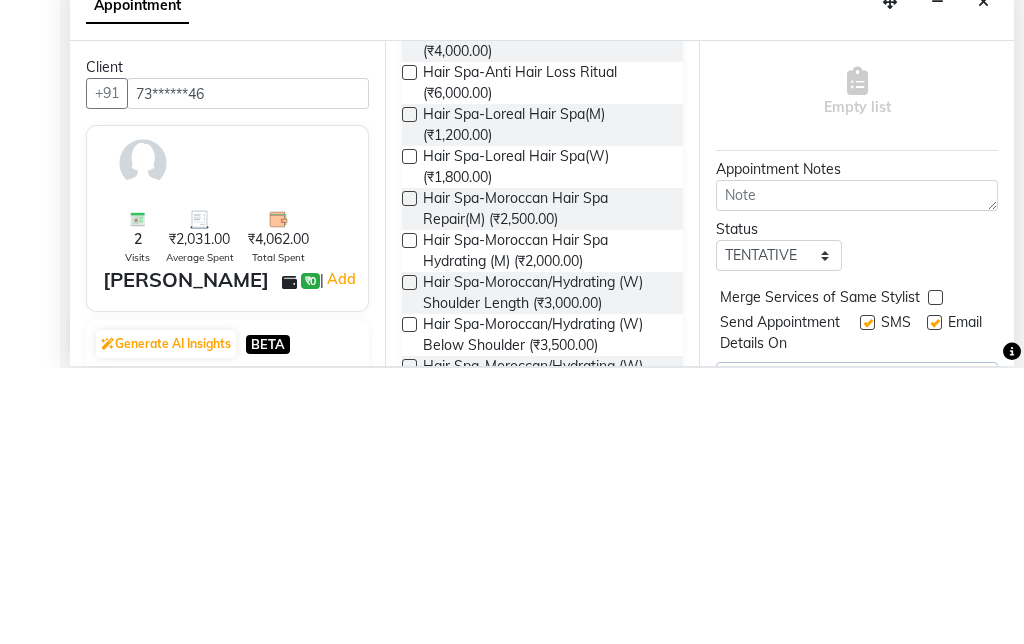 type on "Spa" 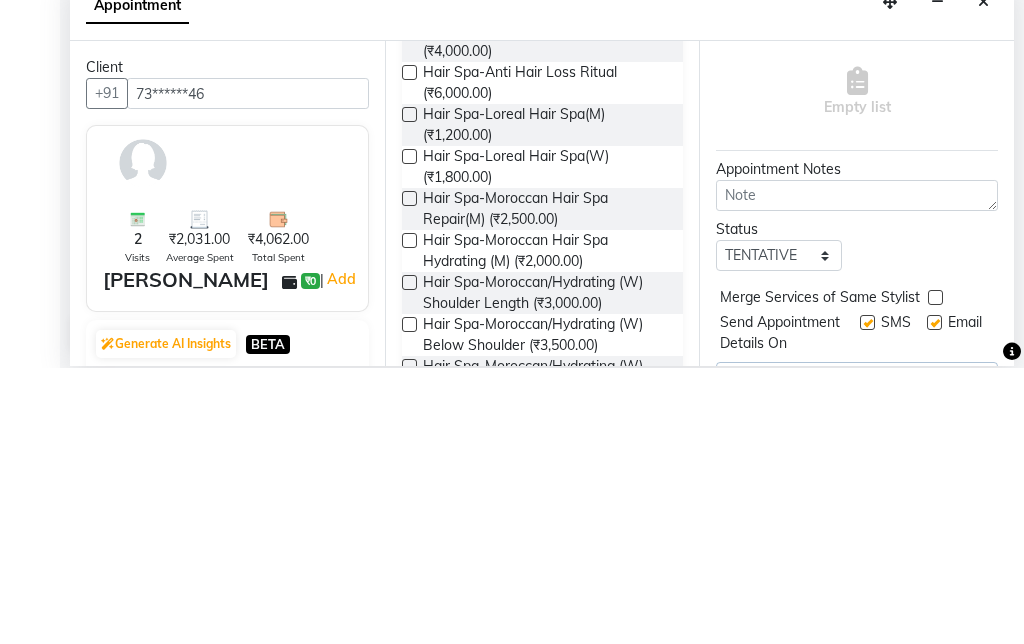 click on "Hair Spa-Loreal Hair Spa(W) (₹1,800.00)" at bounding box center [545, 443] 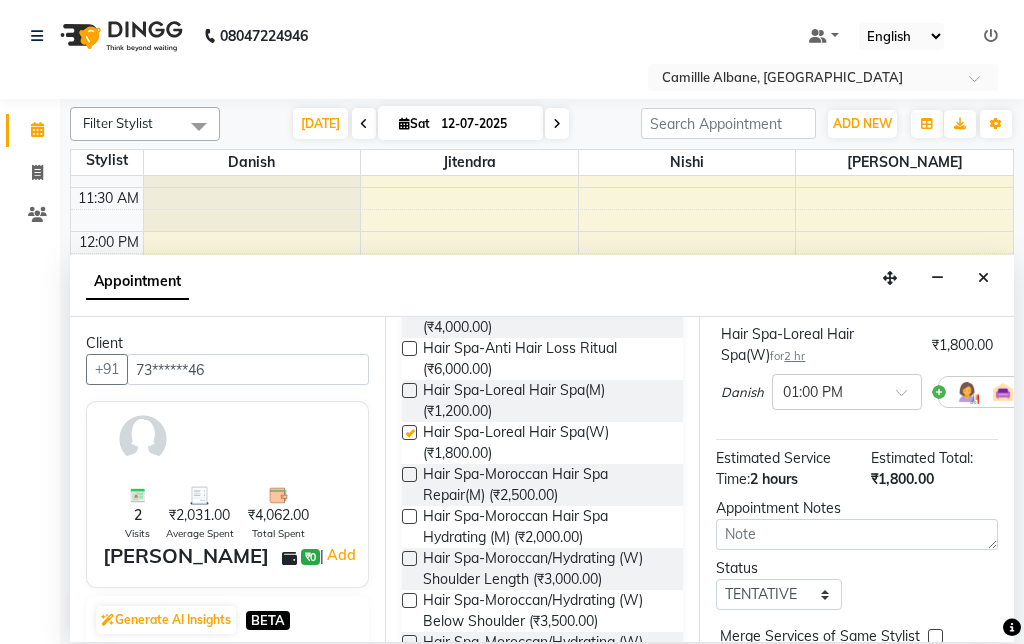 checkbox on "false" 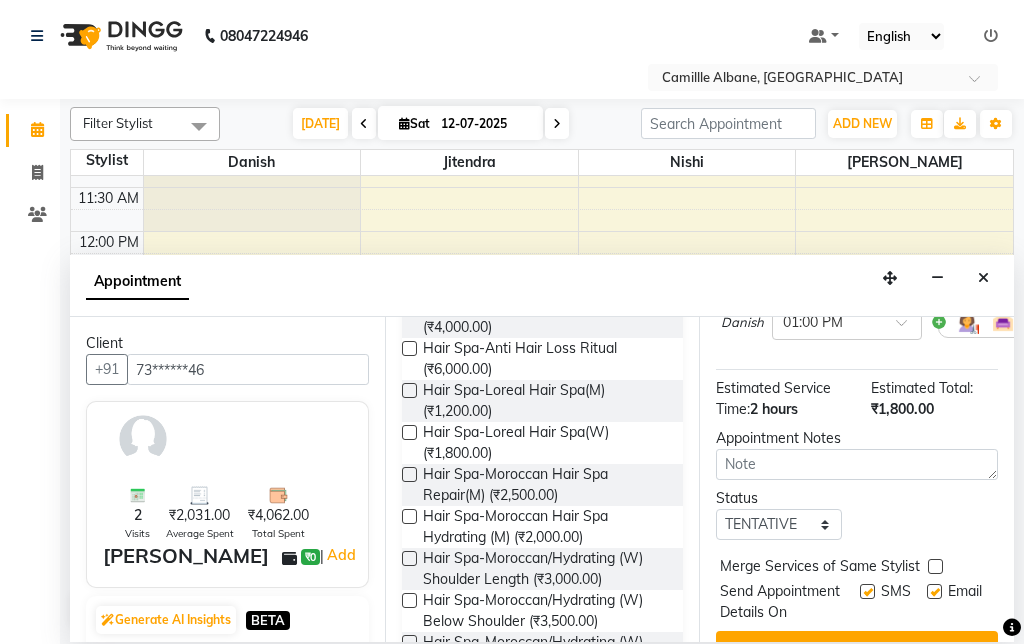 scroll, scrollTop: 211, scrollLeft: 0, axis: vertical 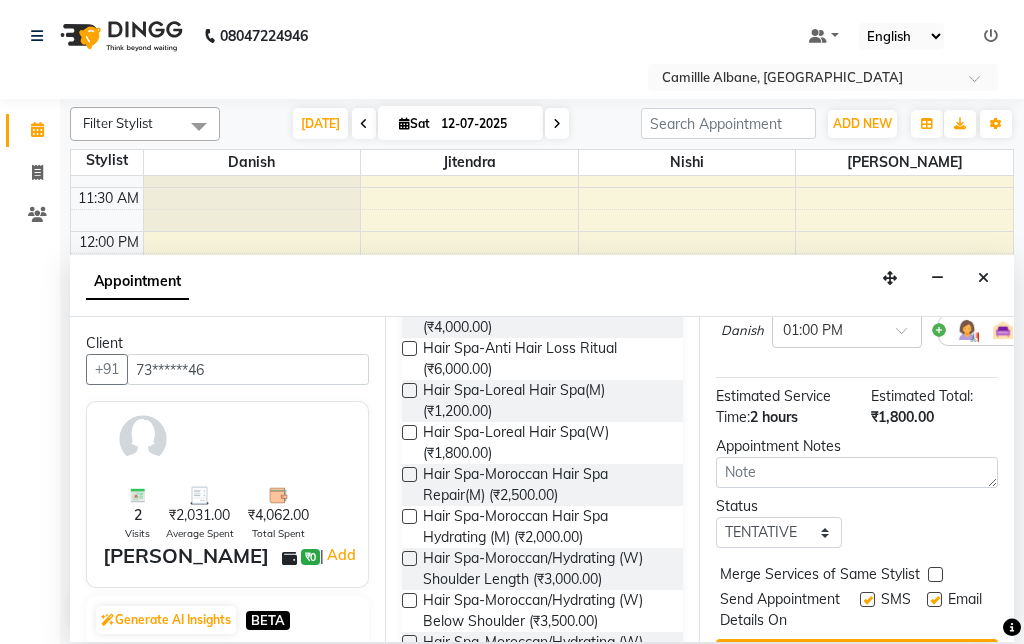 click on "Book" at bounding box center [857, 657] 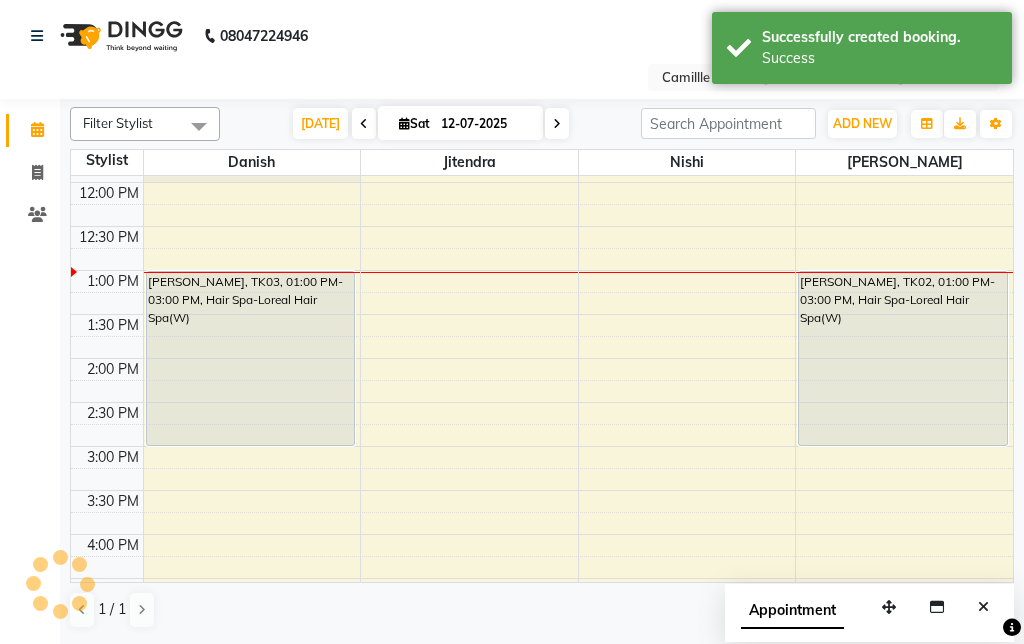 scroll, scrollTop: 348, scrollLeft: 0, axis: vertical 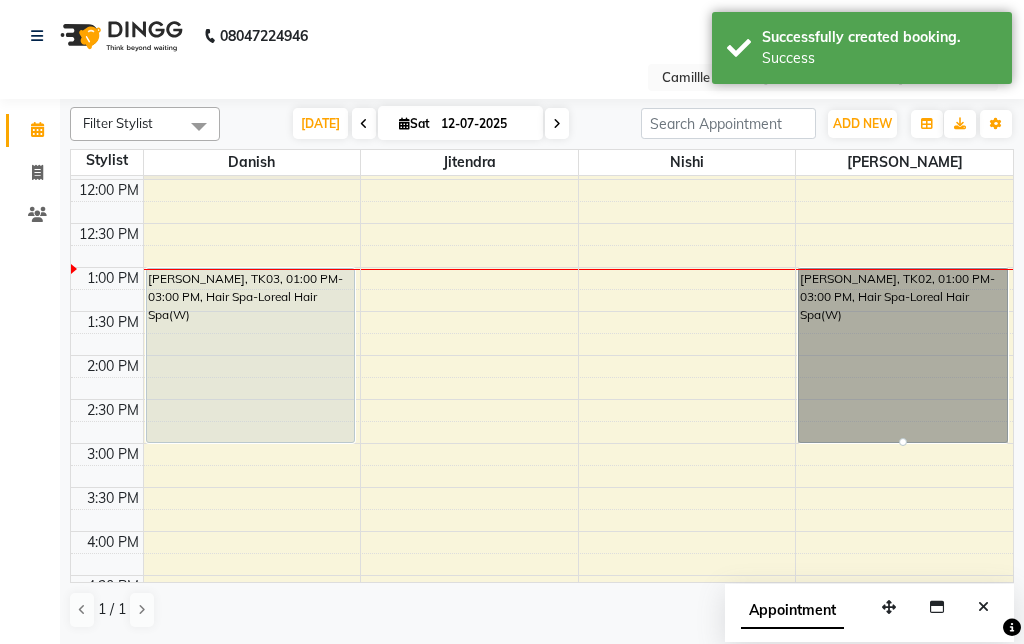 click on "[PERSON_NAME], TK03, 01:00 PM-03:00 PM, Hair Spa-Loreal Hair Spa(W)" at bounding box center [250, 355] 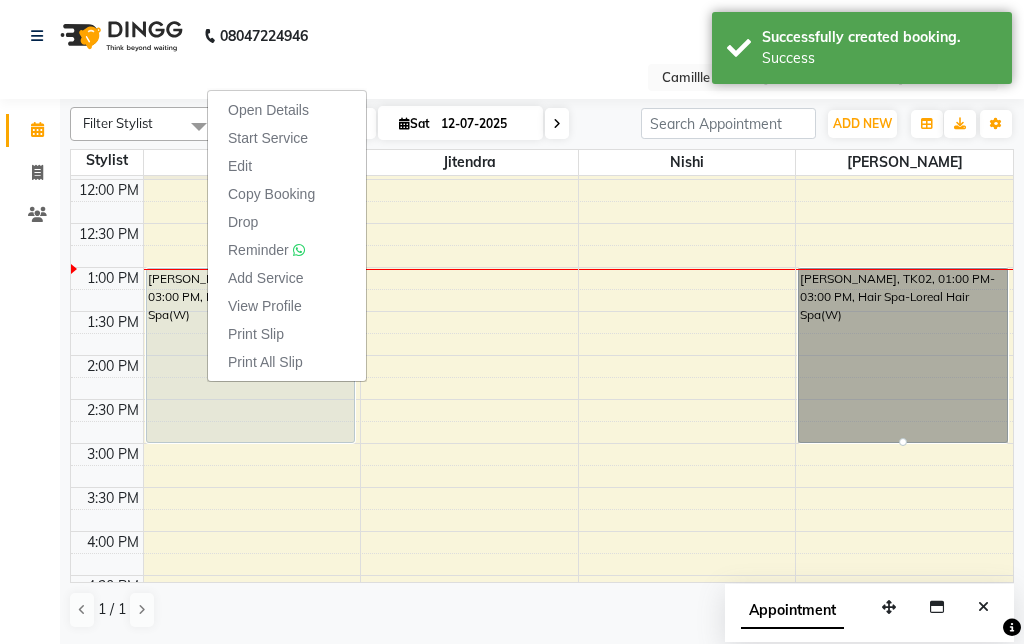 click on "Reminder" at bounding box center (266, 250) 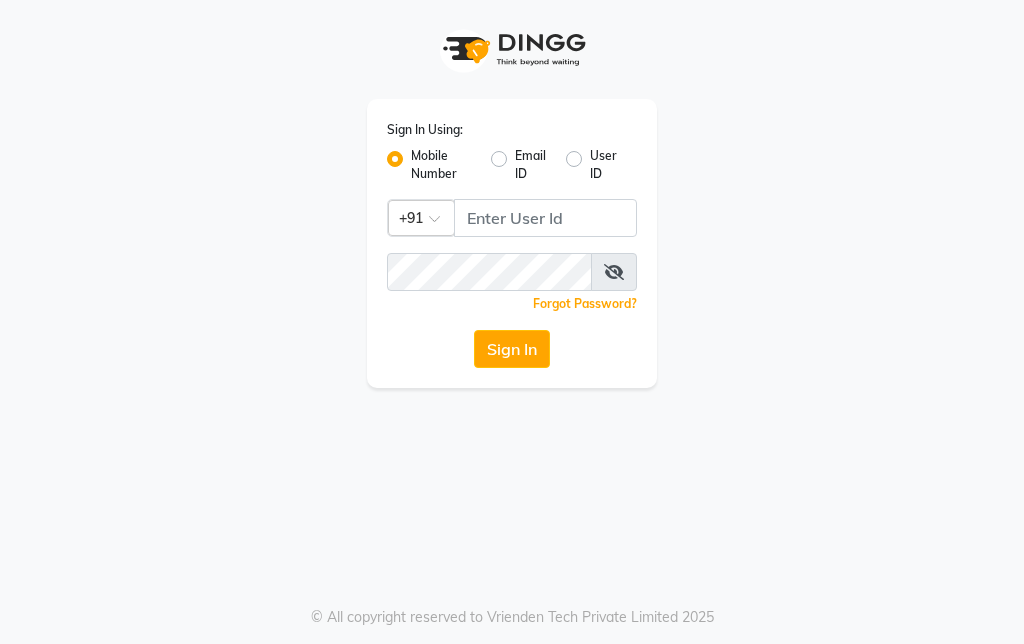 scroll, scrollTop: 0, scrollLeft: 0, axis: both 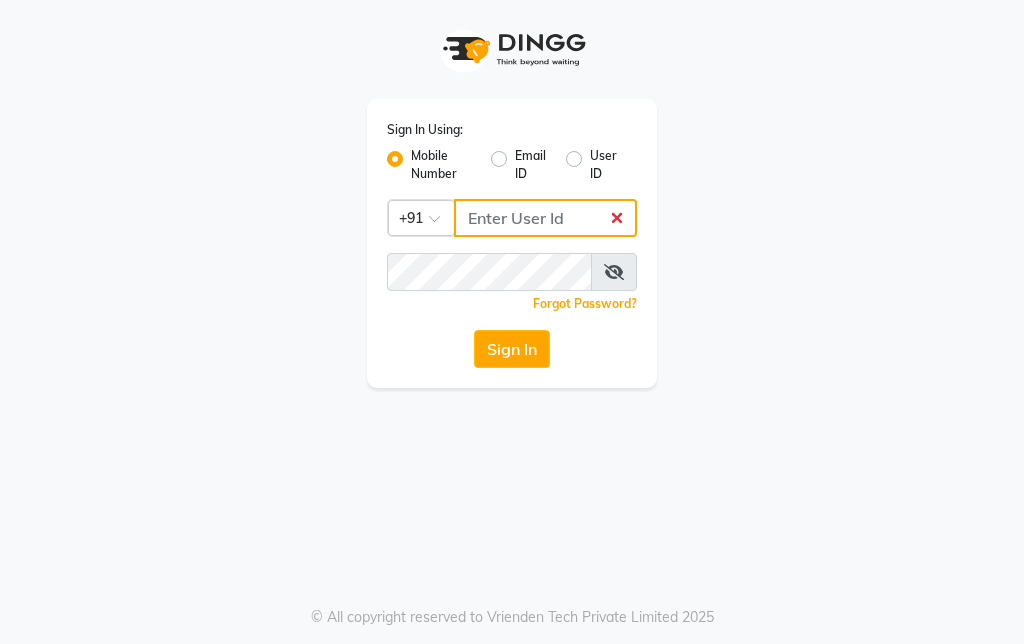 type on "9012993351" 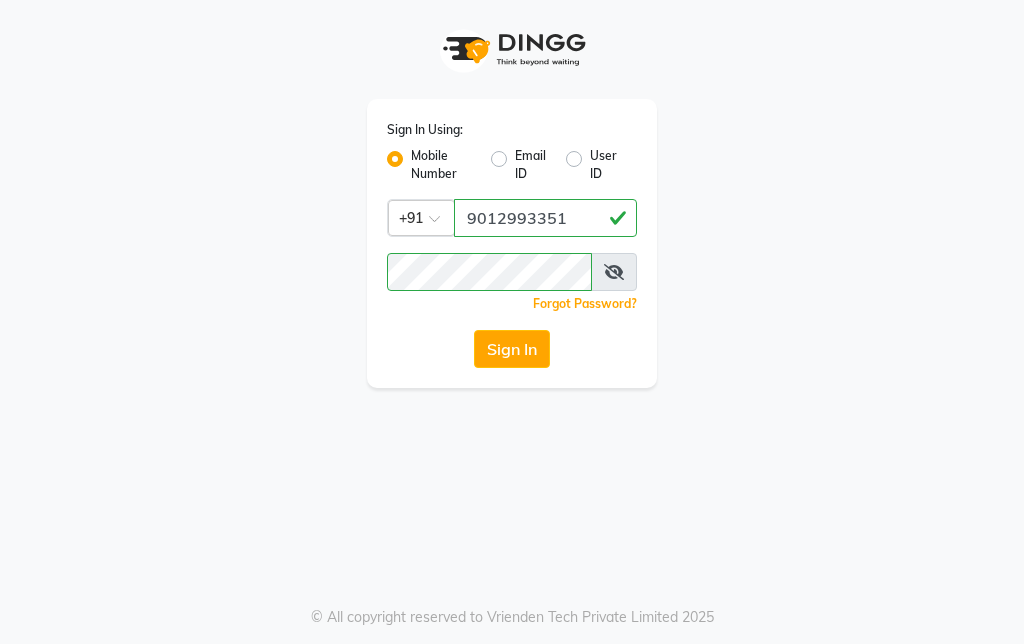 click on "Sign In" 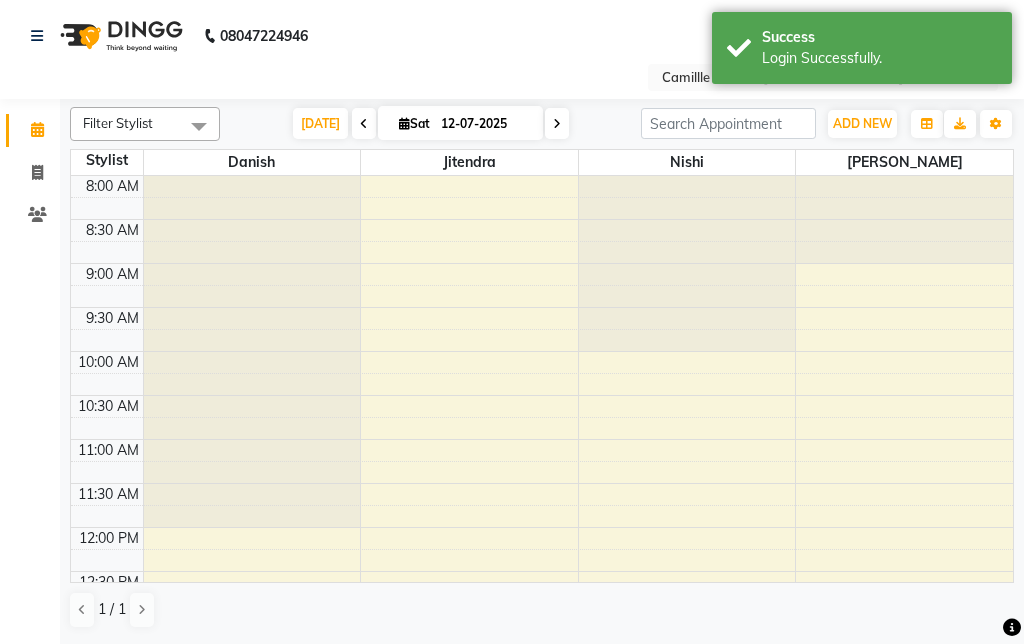 scroll, scrollTop: 0, scrollLeft: 0, axis: both 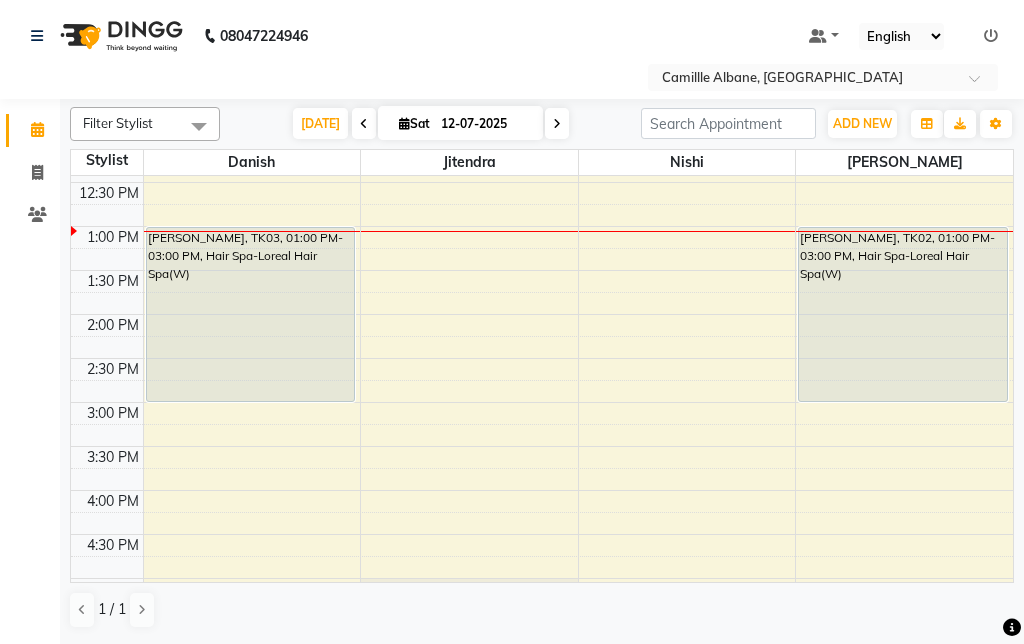 click on "[PERSON_NAME], TK02, 01:00 PM-03:00 PM, Hair Spa-Loreal Hair Spa(W)" at bounding box center (903, 314) 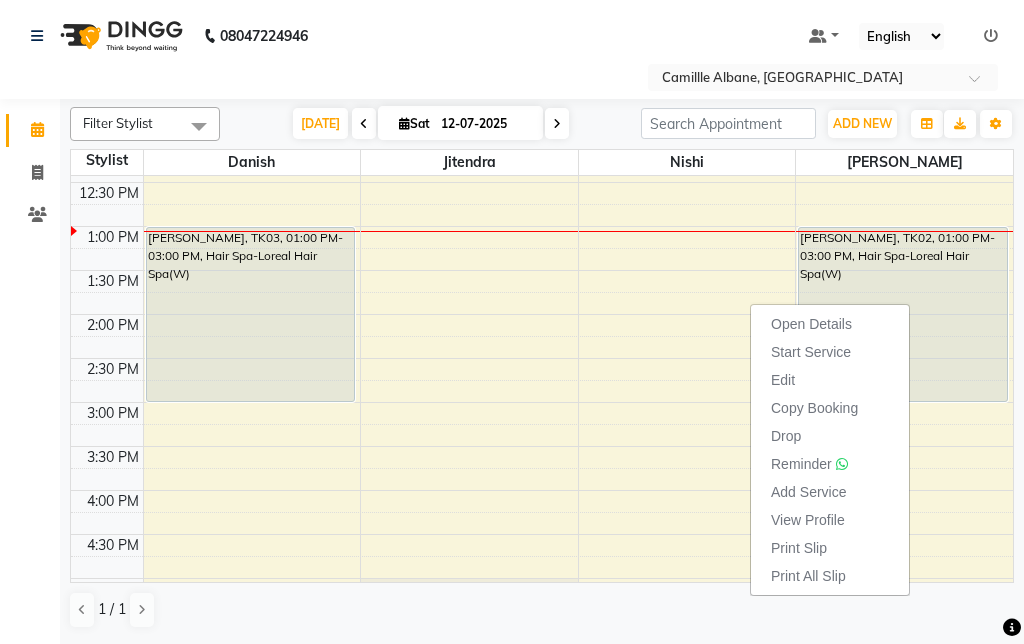 click on "Edit" at bounding box center [830, 380] 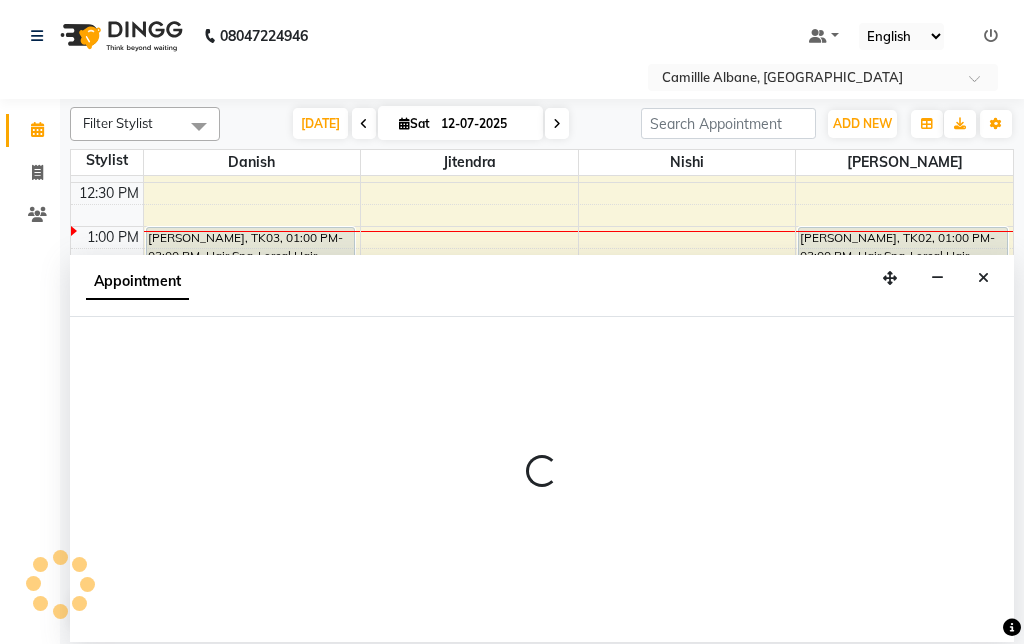 select on "tentative" 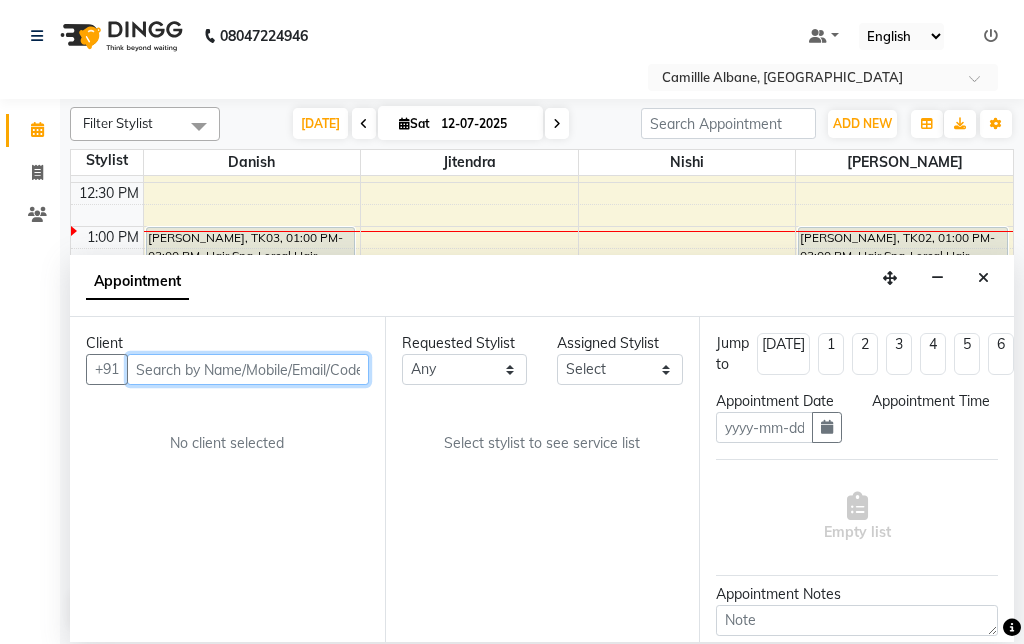 type on "12-07-2025" 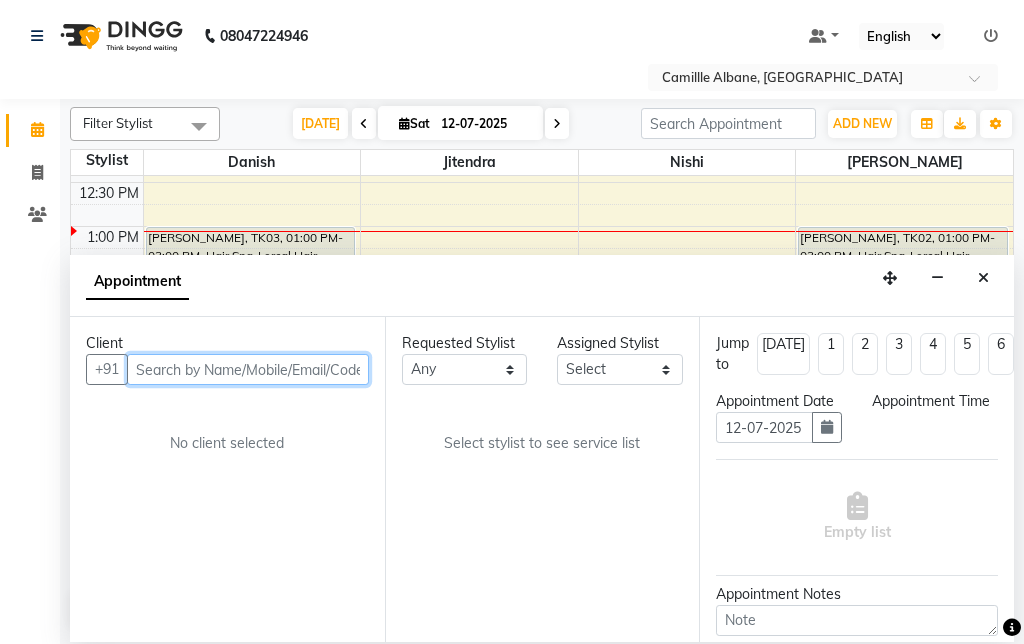 scroll, scrollTop: 0, scrollLeft: 0, axis: both 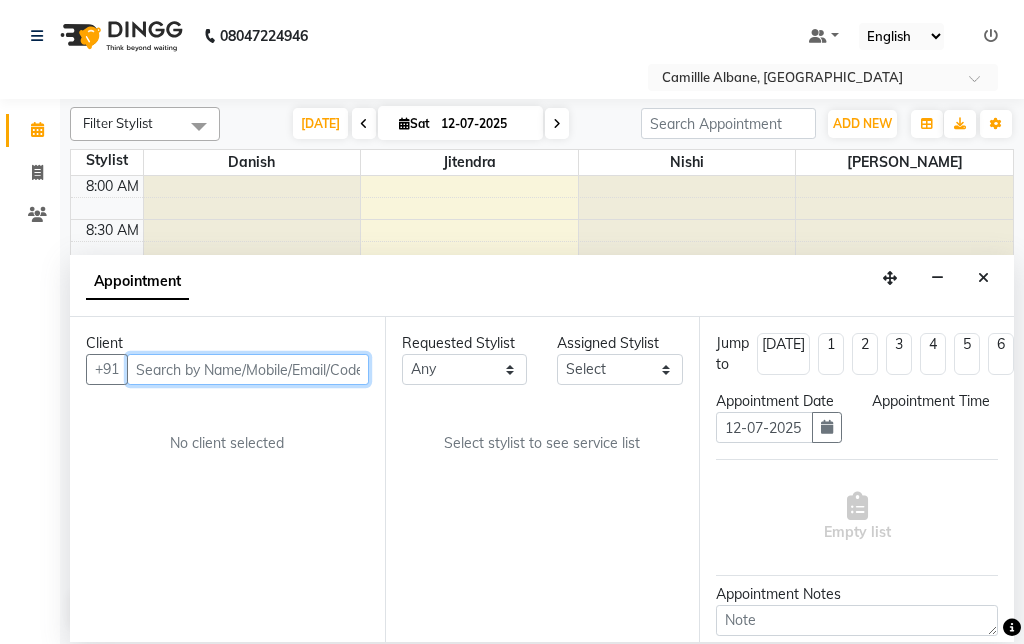select on "780" 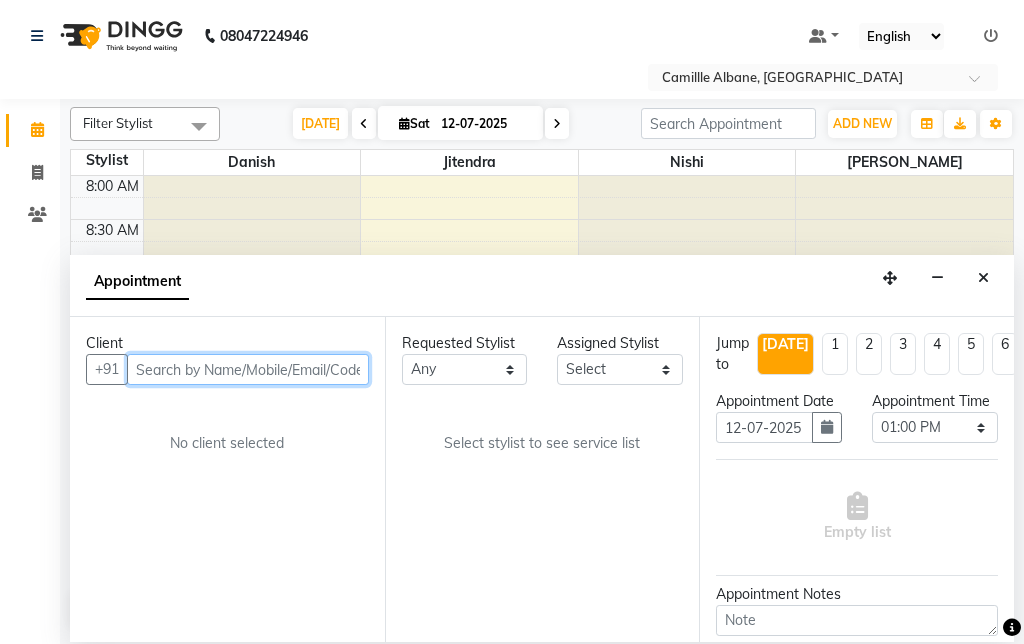 select on "57814" 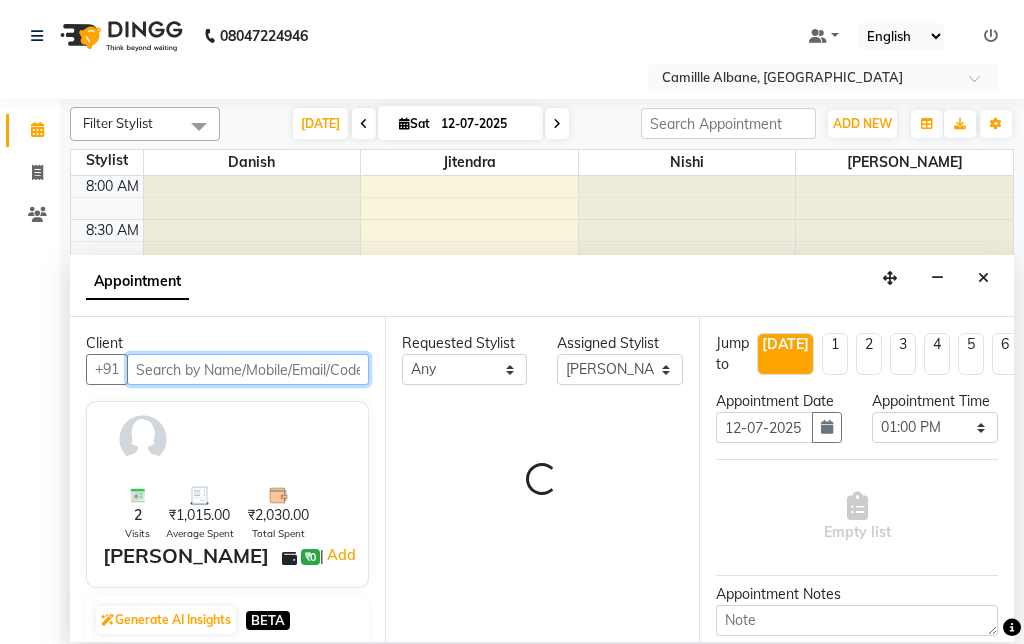 select on "3512" 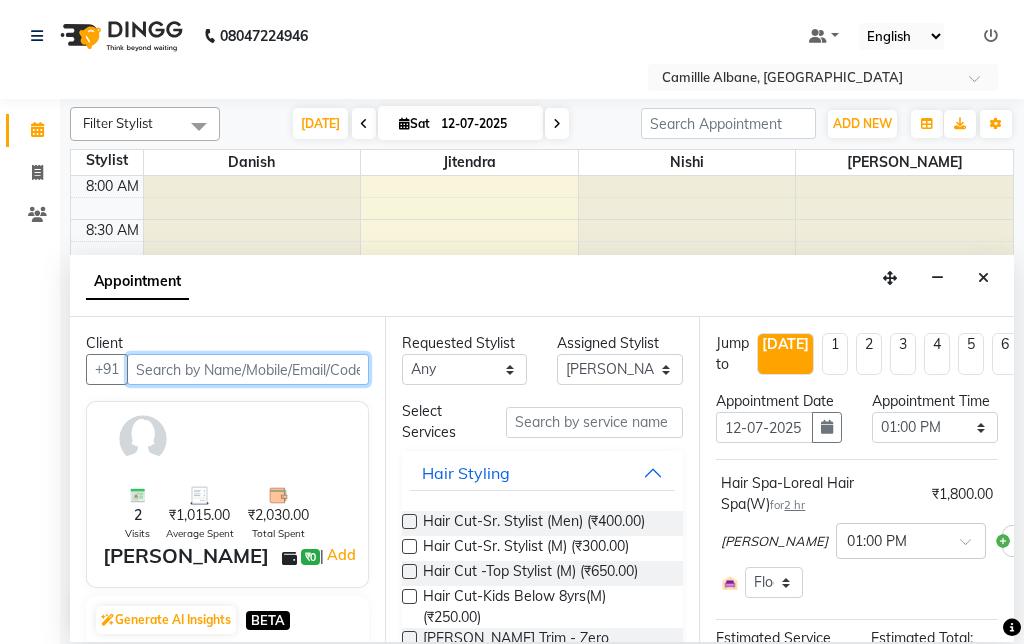 scroll, scrollTop: 441, scrollLeft: 0, axis: vertical 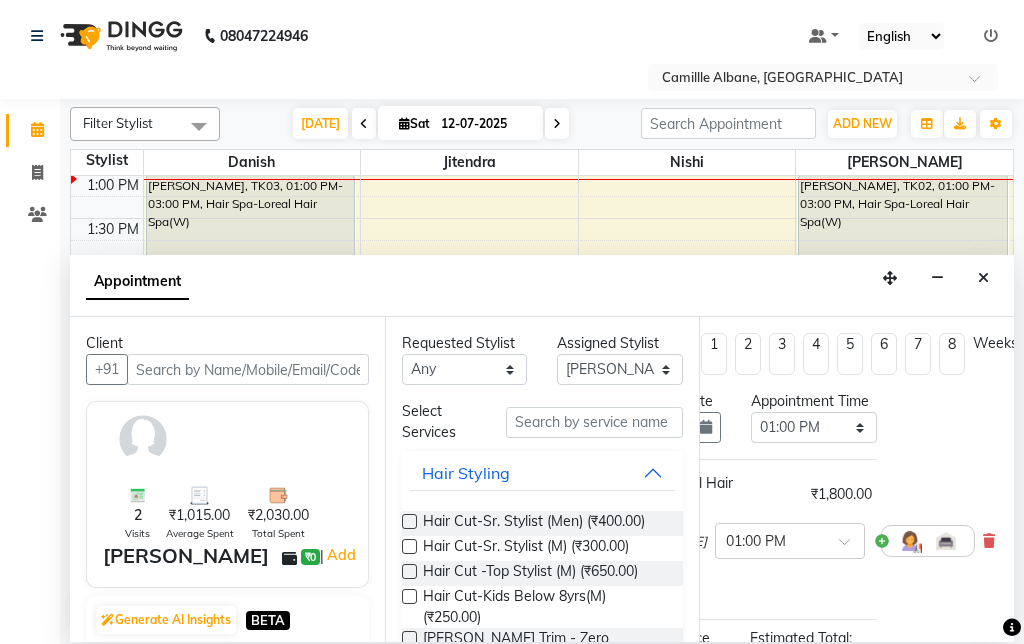 click at bounding box center [989, 541] 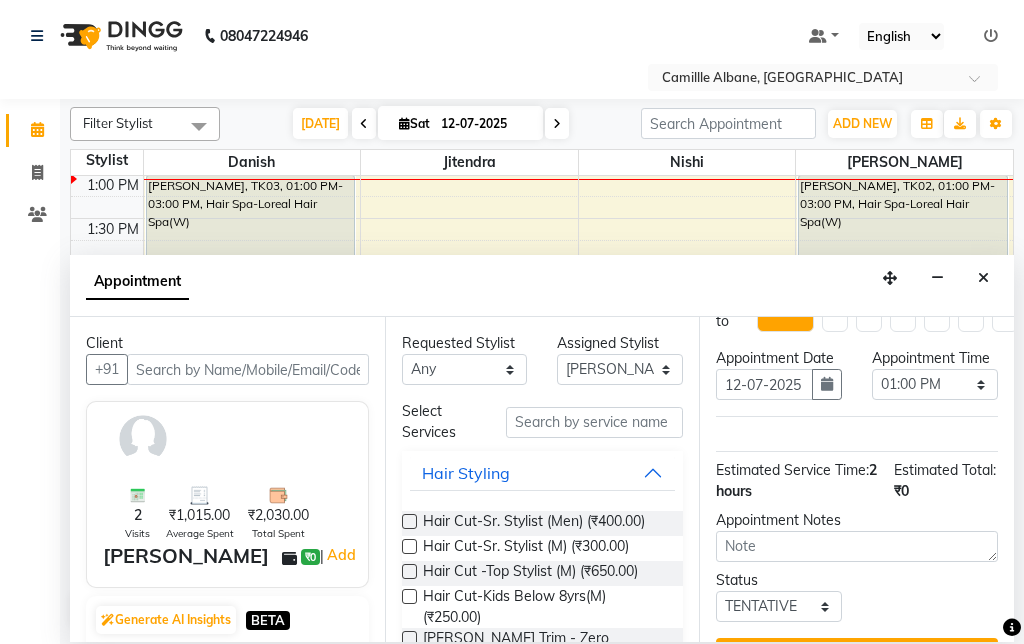 scroll, scrollTop: 42, scrollLeft: 0, axis: vertical 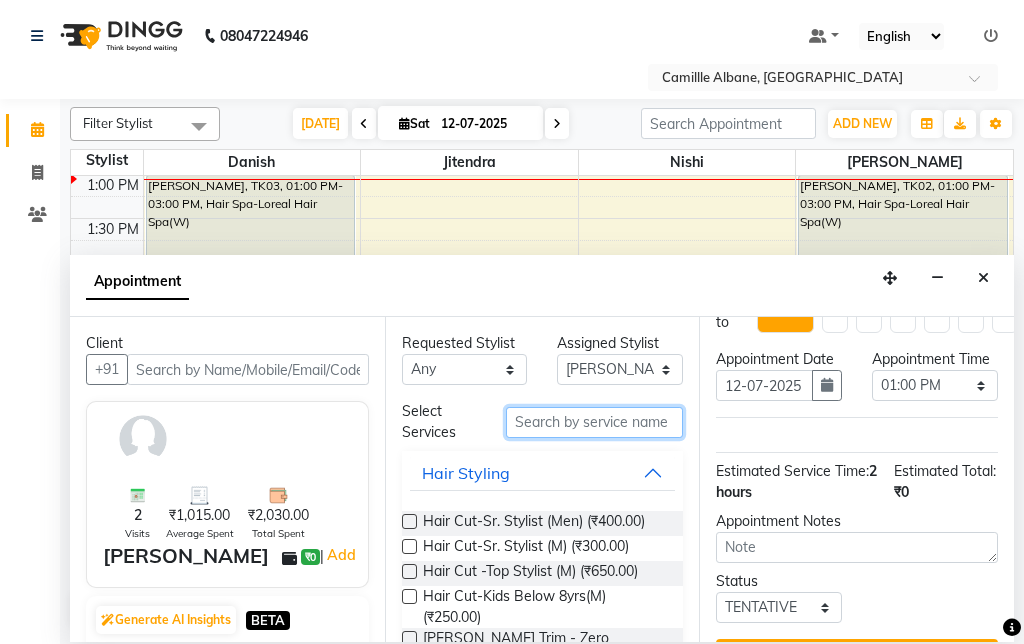 click at bounding box center [595, 422] 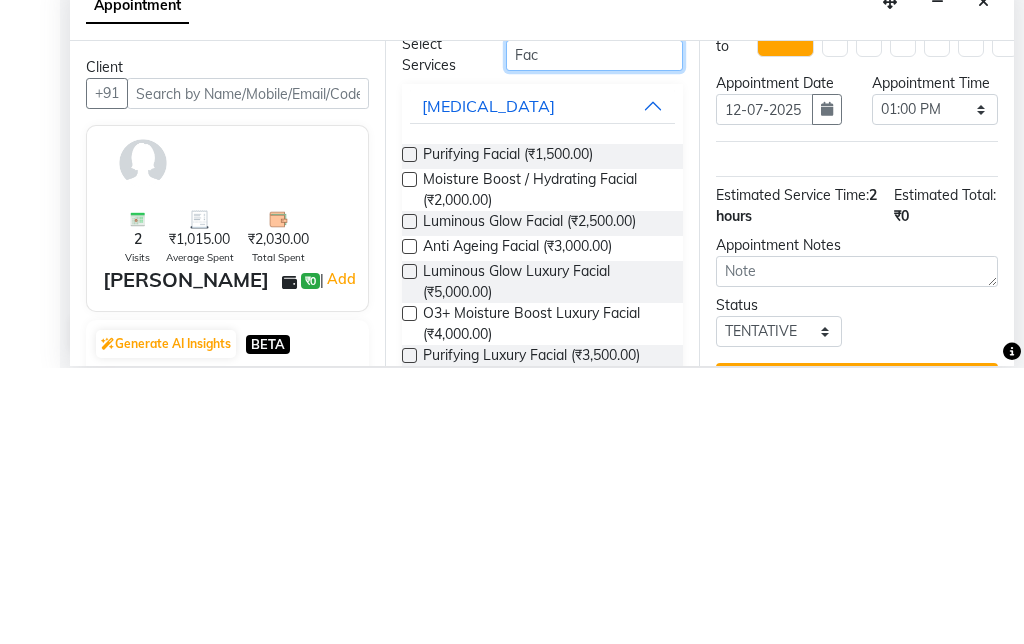 scroll, scrollTop: 97, scrollLeft: 0, axis: vertical 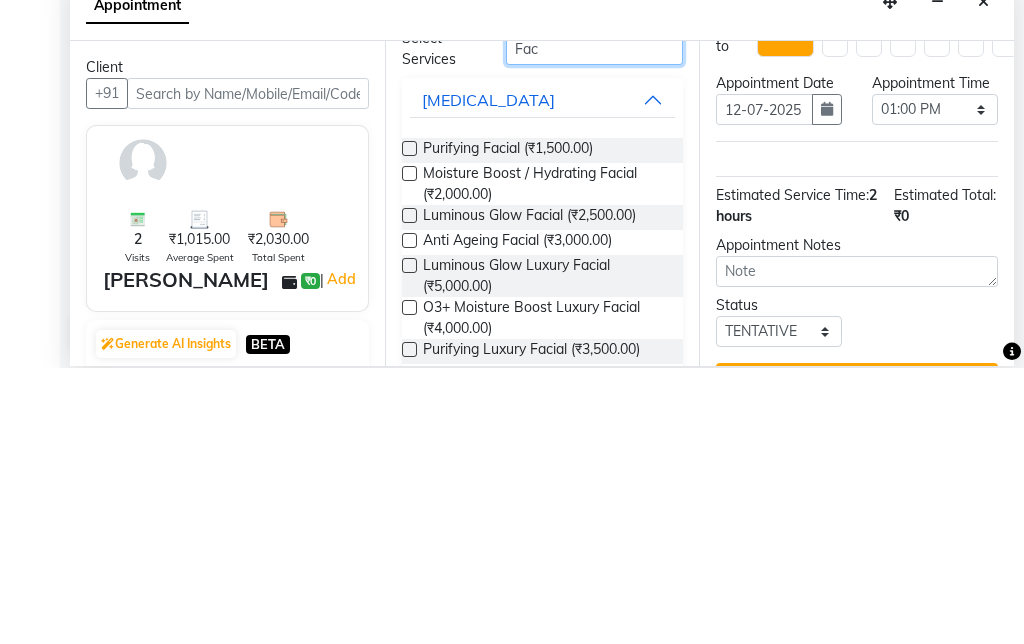 type on "Fac" 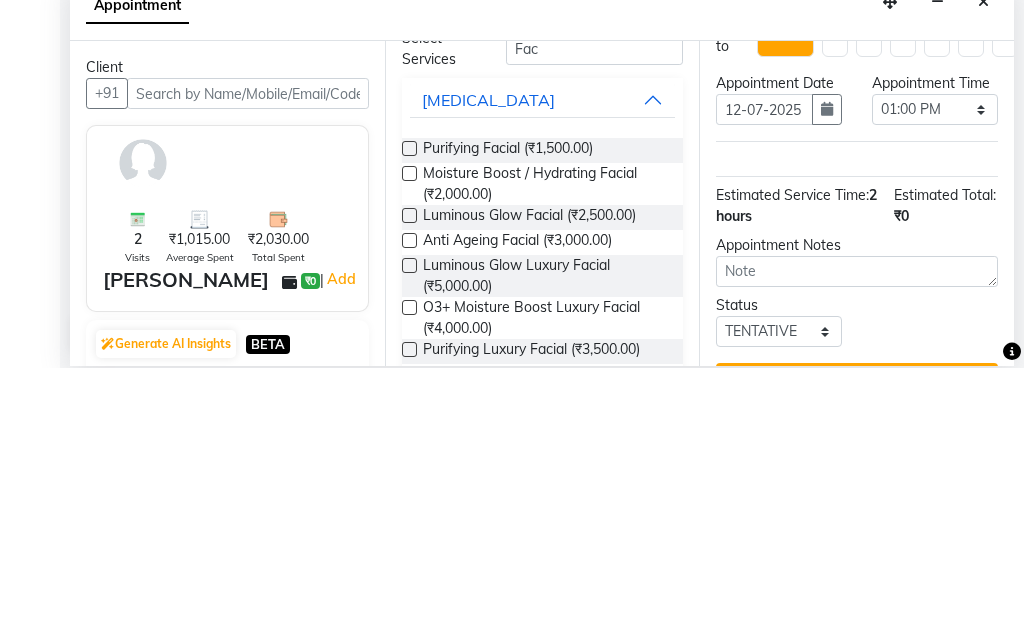 click at bounding box center [409, 449] 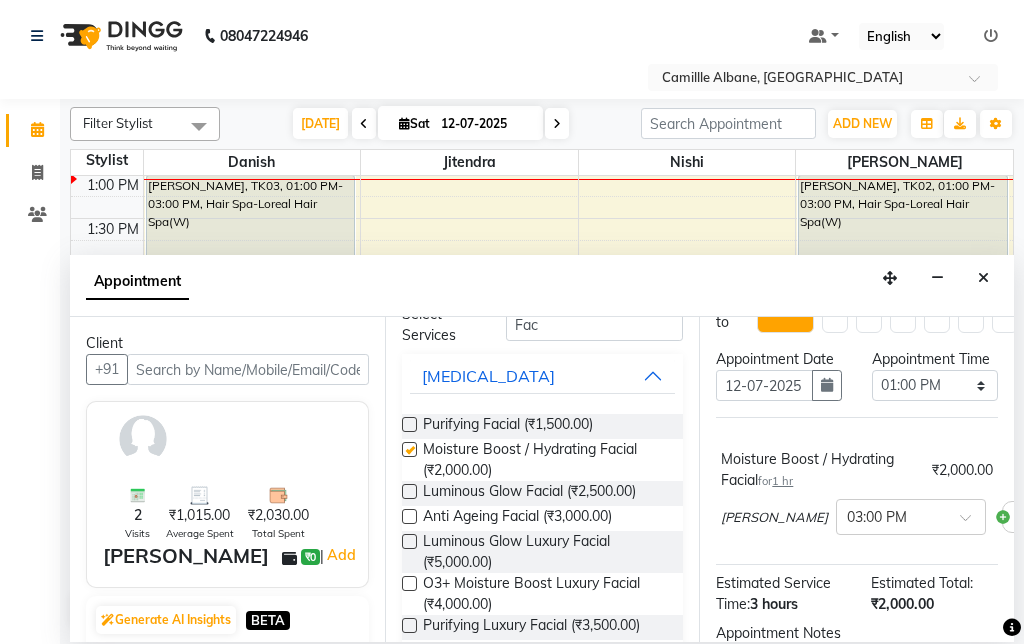 checkbox on "false" 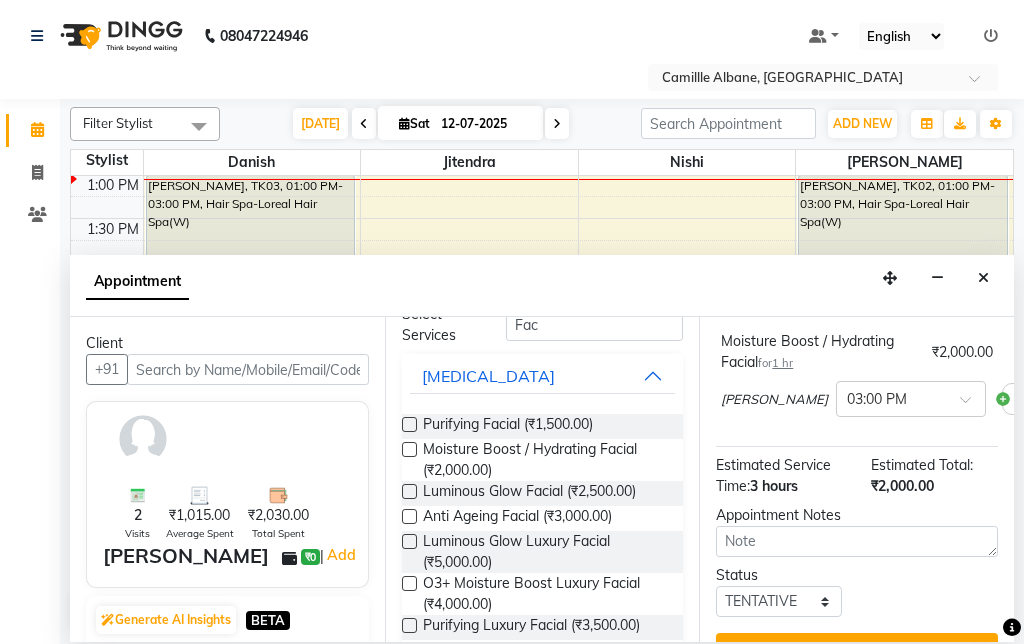 scroll, scrollTop: 154, scrollLeft: 0, axis: vertical 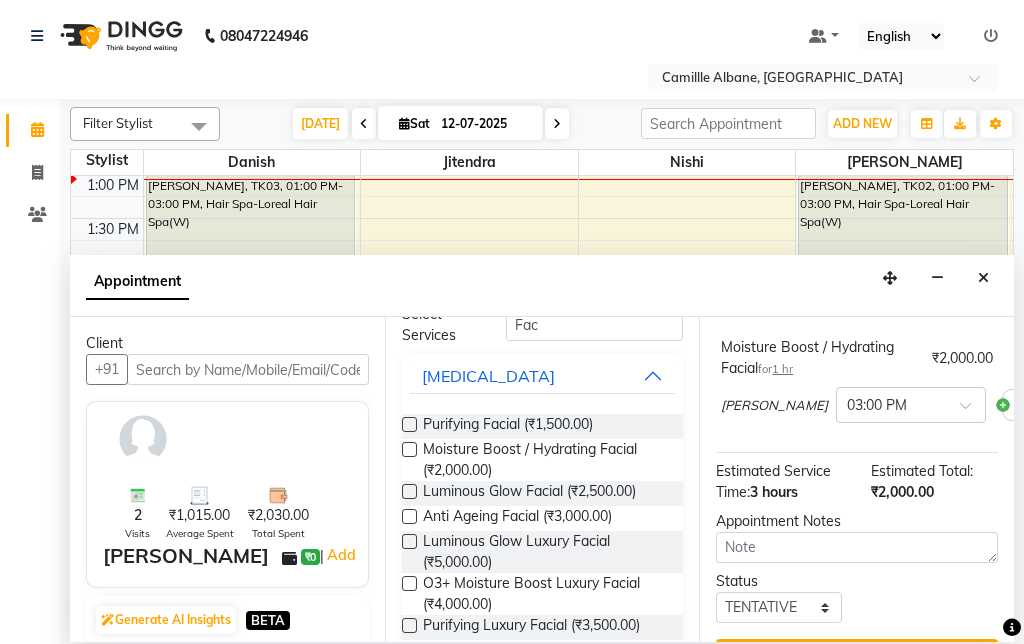 click on "Update" at bounding box center [857, 657] 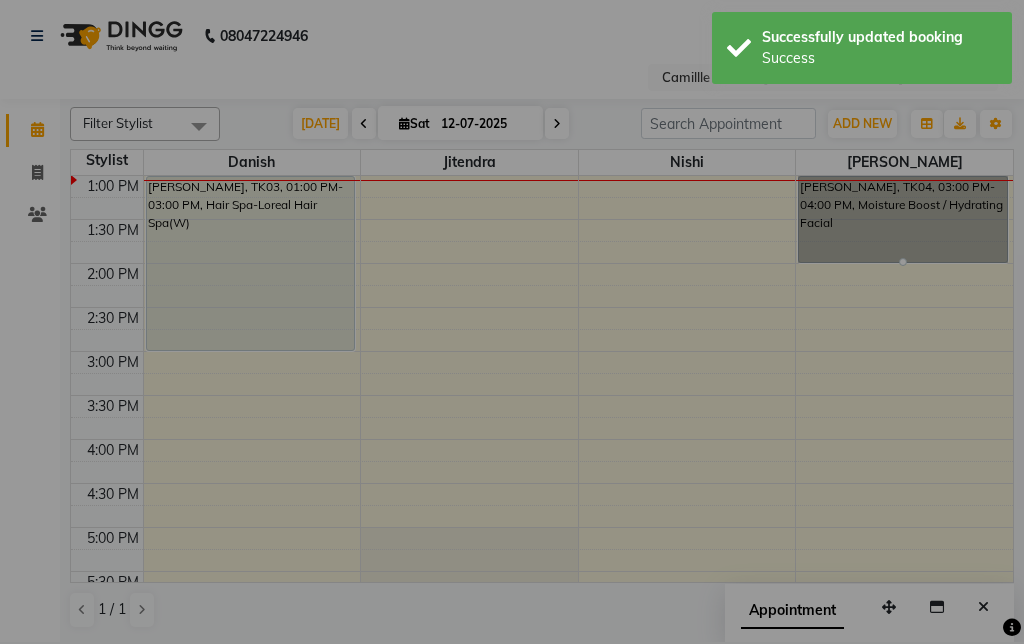 scroll, scrollTop: 439, scrollLeft: 0, axis: vertical 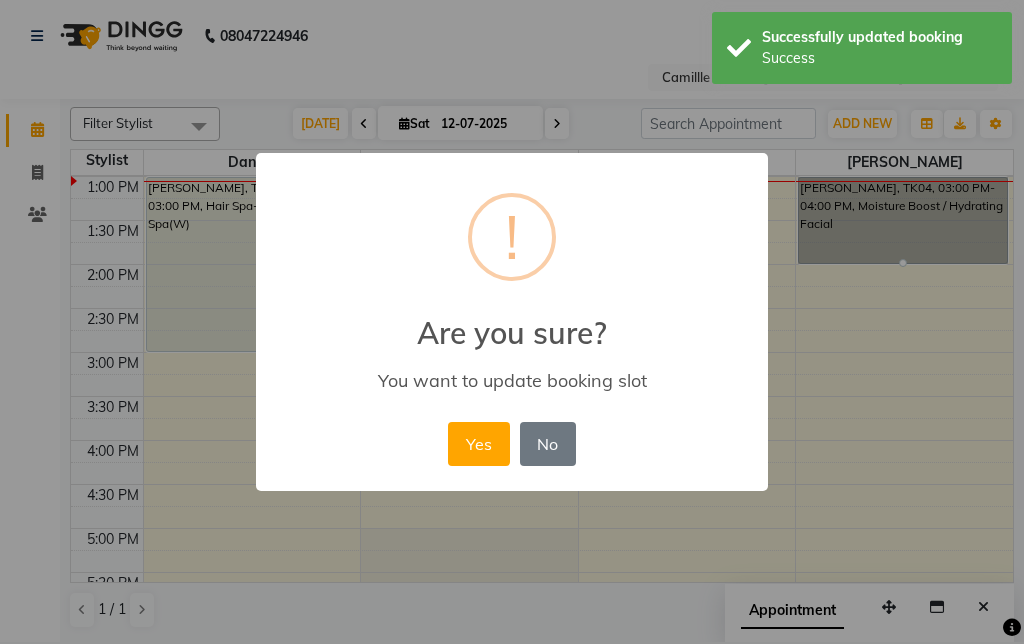 click on "Yes" at bounding box center [478, 444] 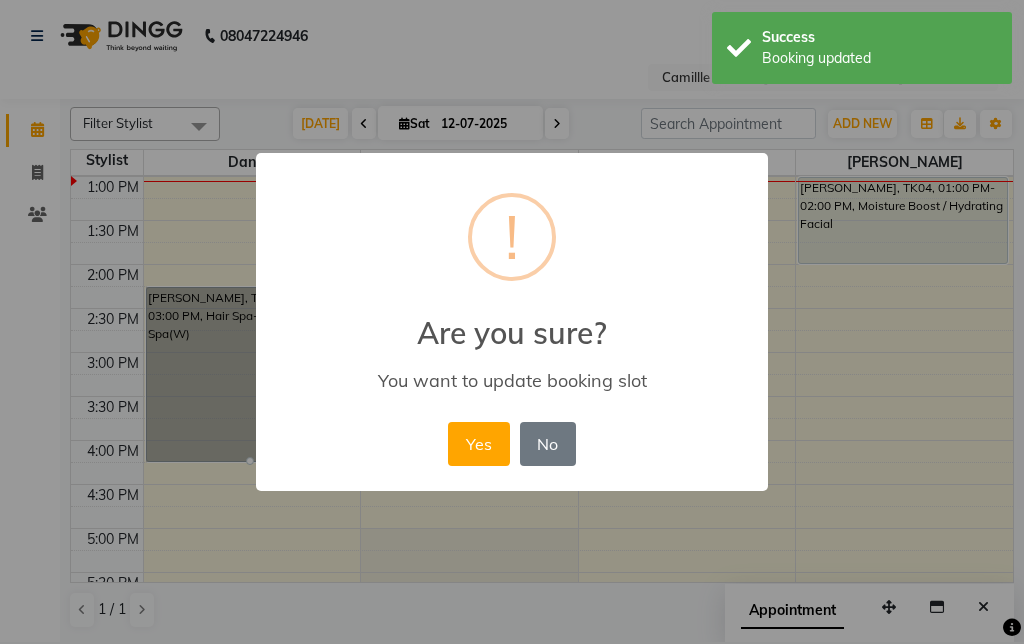 click on "No" at bounding box center (548, 444) 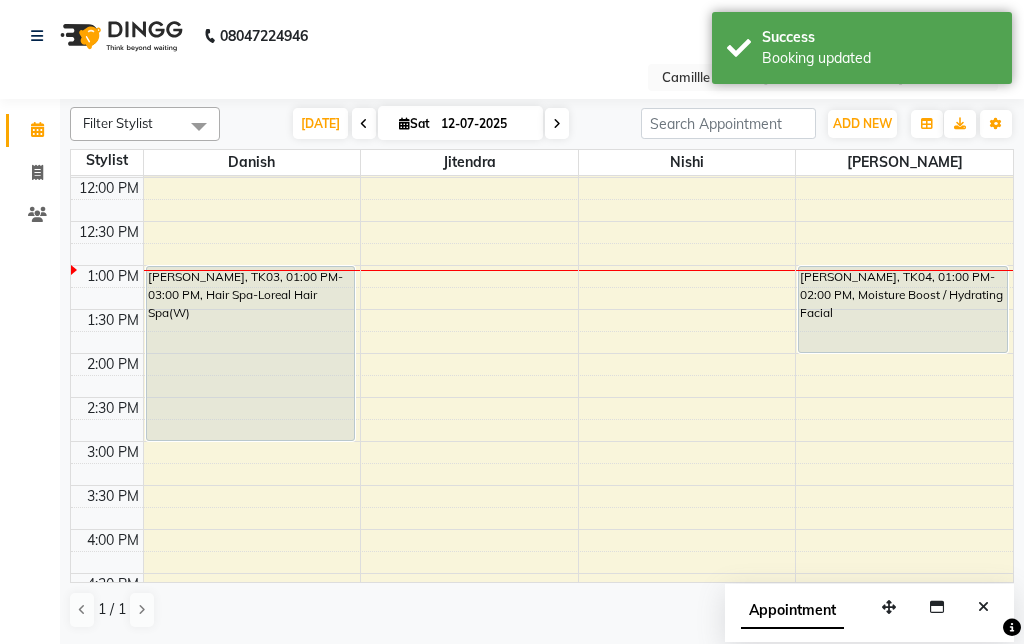 scroll, scrollTop: 347, scrollLeft: 0, axis: vertical 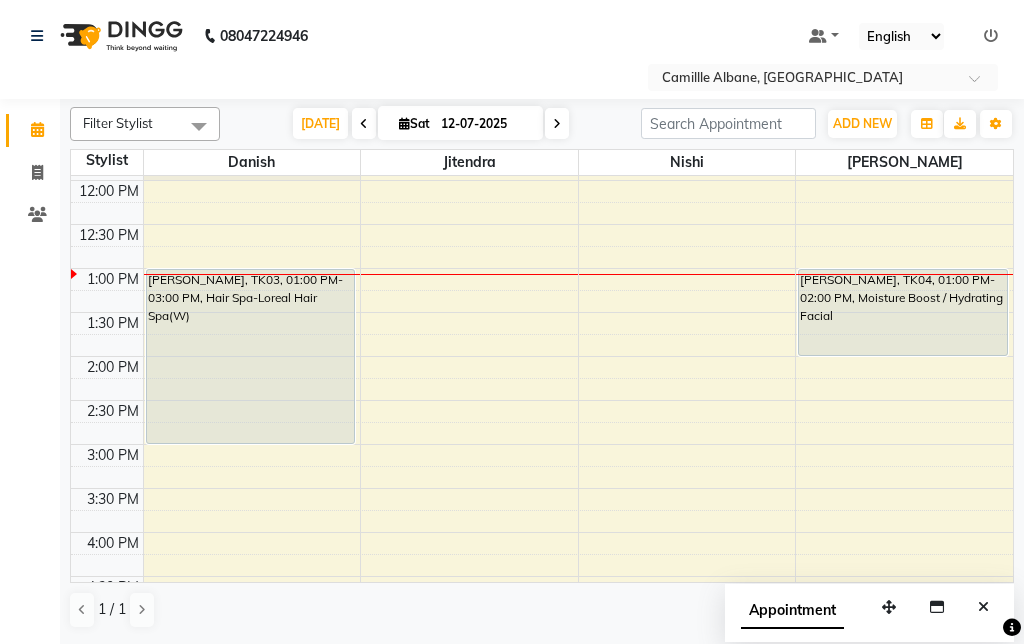 click at bounding box center [578, 565] 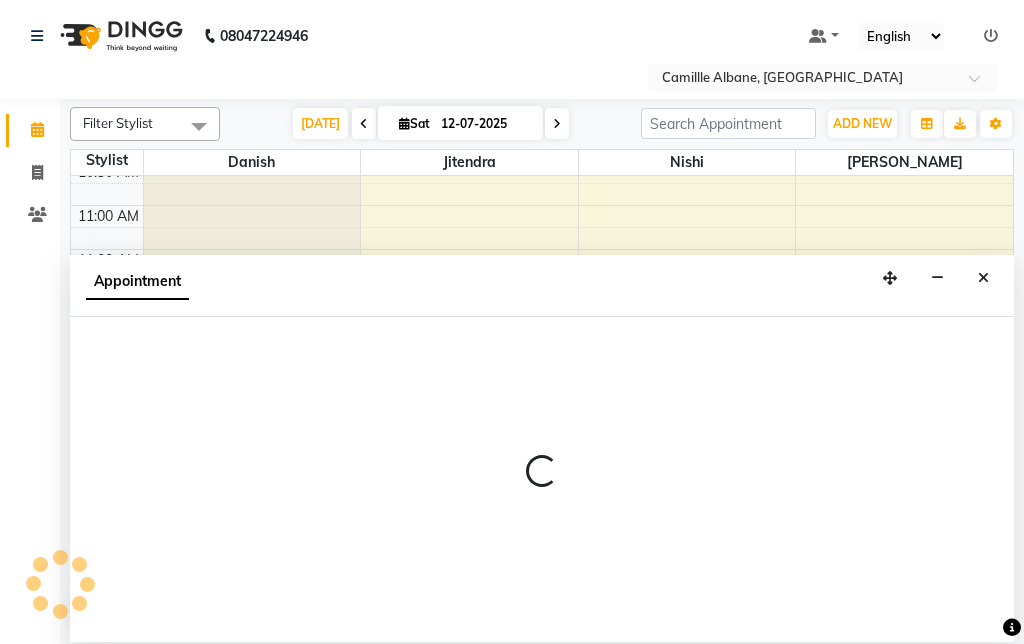 scroll, scrollTop: 239, scrollLeft: 0, axis: vertical 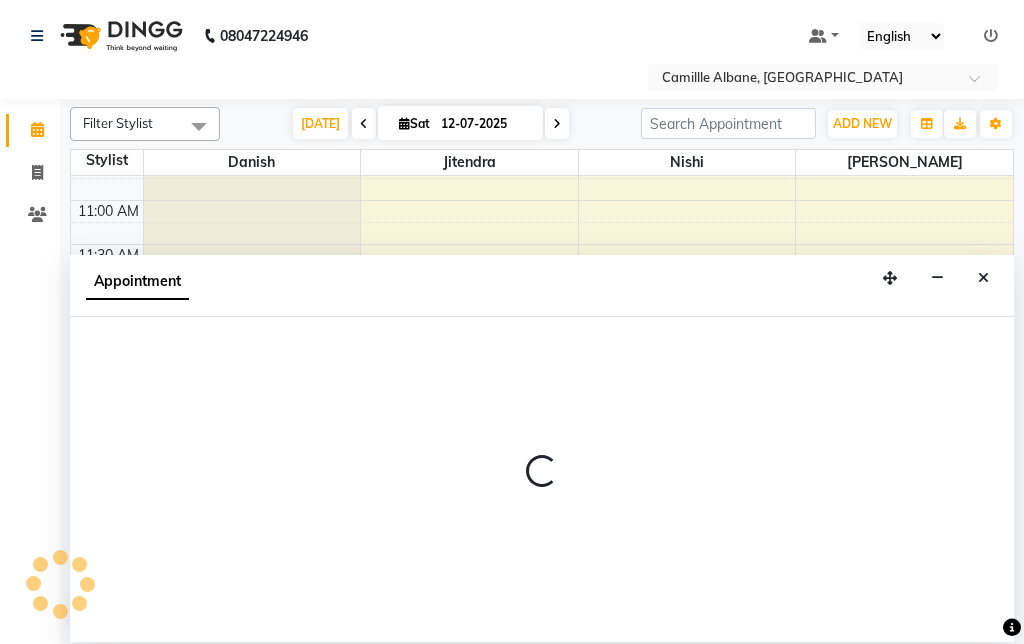 select on "57814" 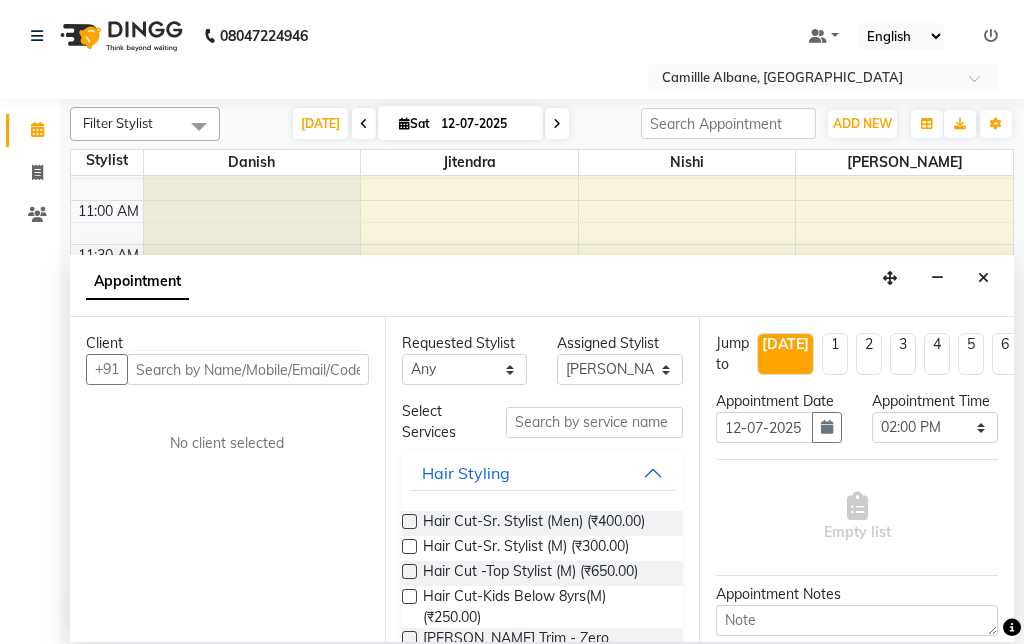 click on "Appointment" at bounding box center (542, 286) 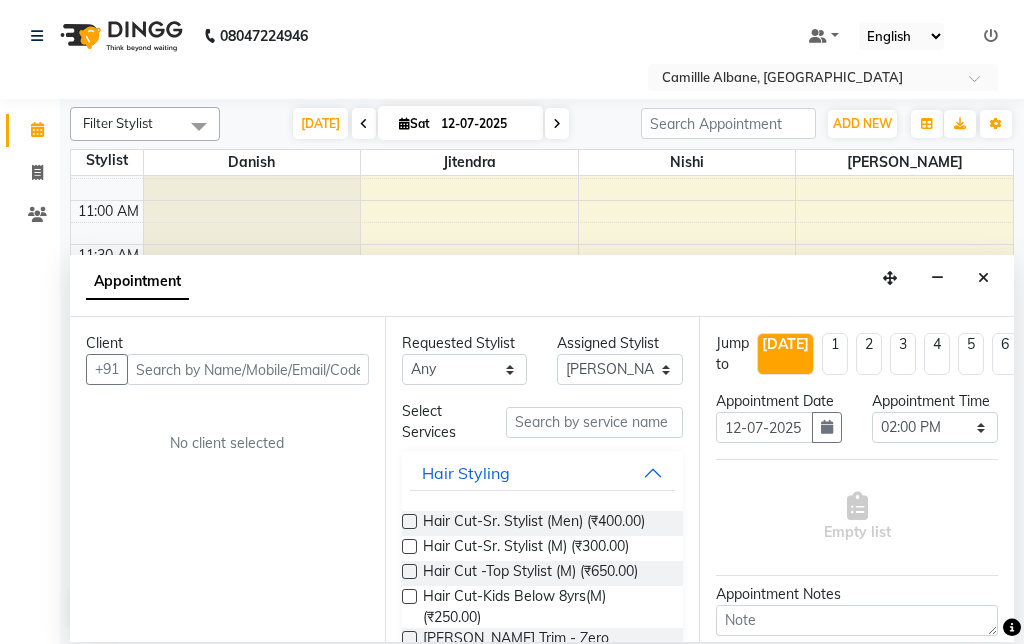 click at bounding box center [983, 278] 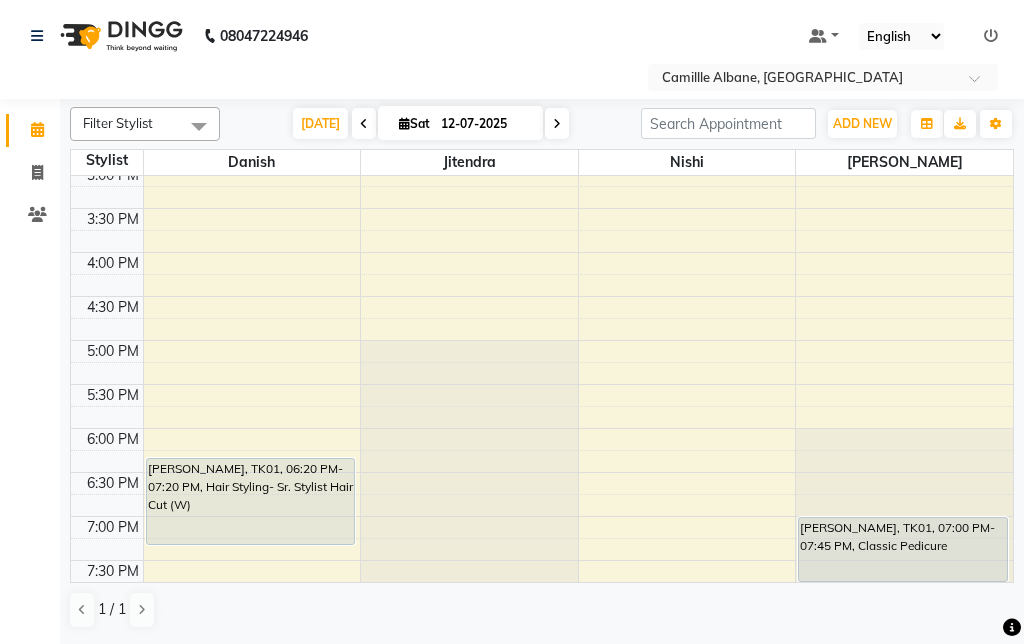 scroll, scrollTop: 618, scrollLeft: 0, axis: vertical 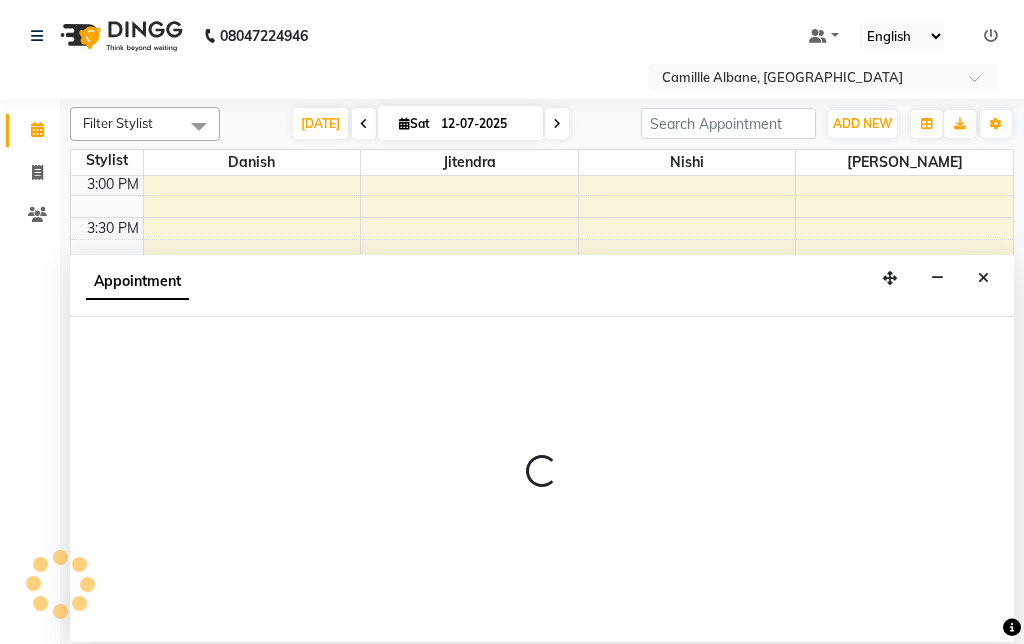 select on "57806" 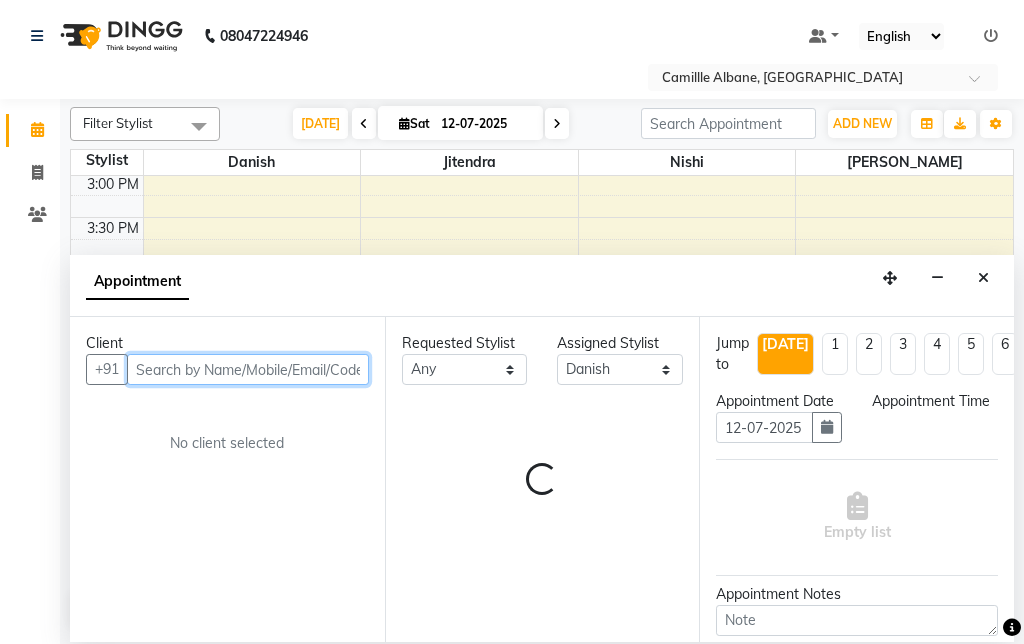 select on "990" 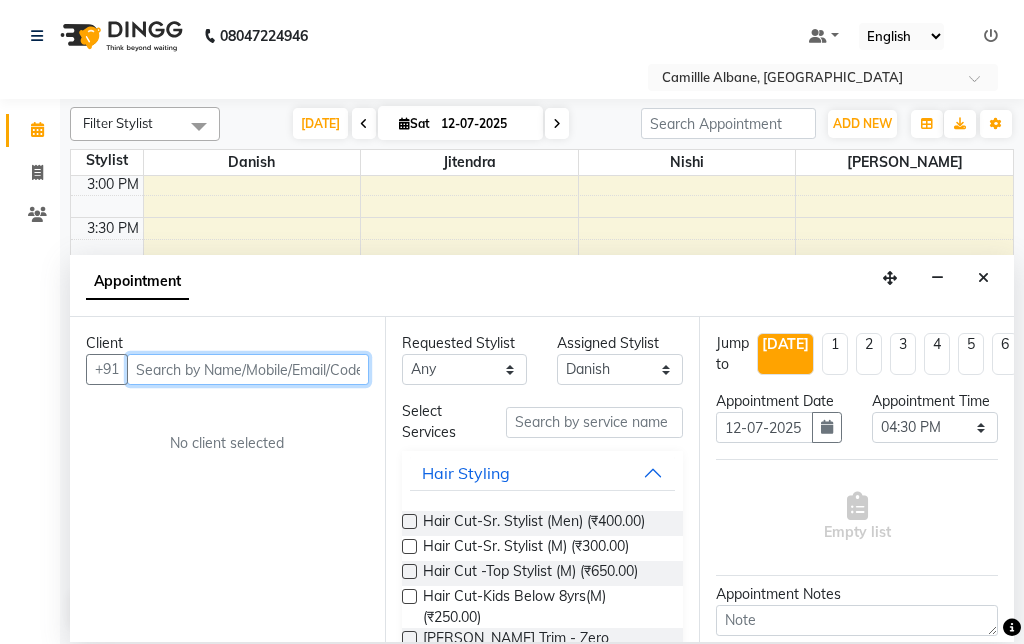 click at bounding box center [248, 369] 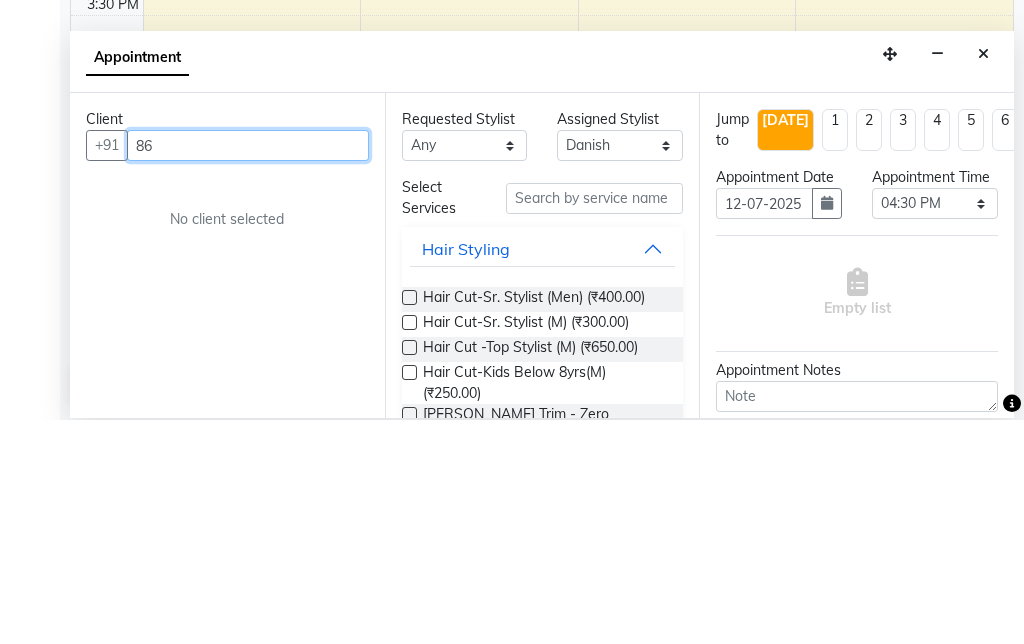 type on "8" 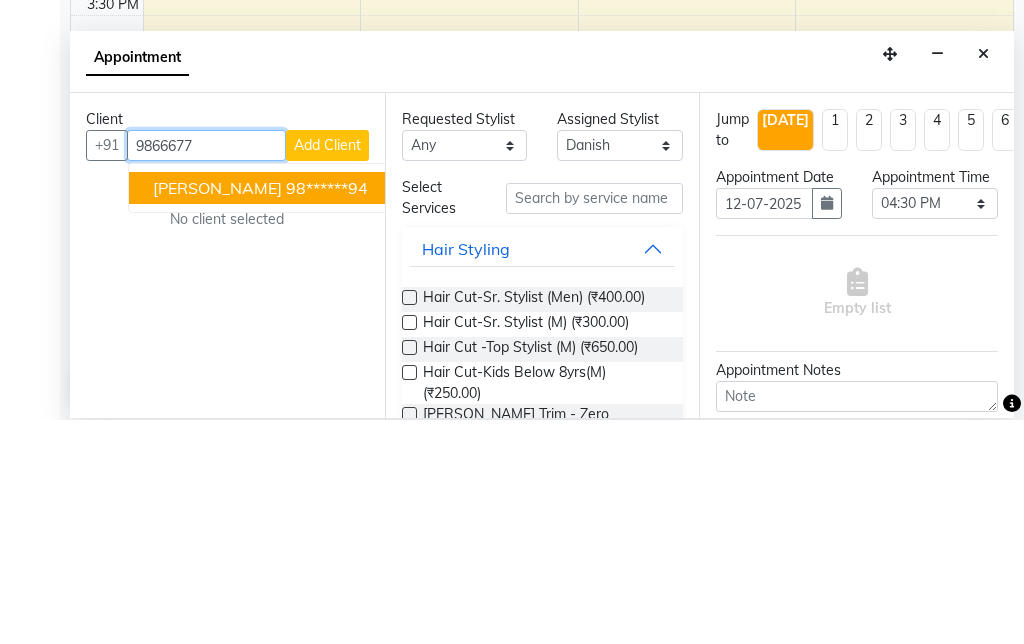 click on "98******94" at bounding box center (327, 412) 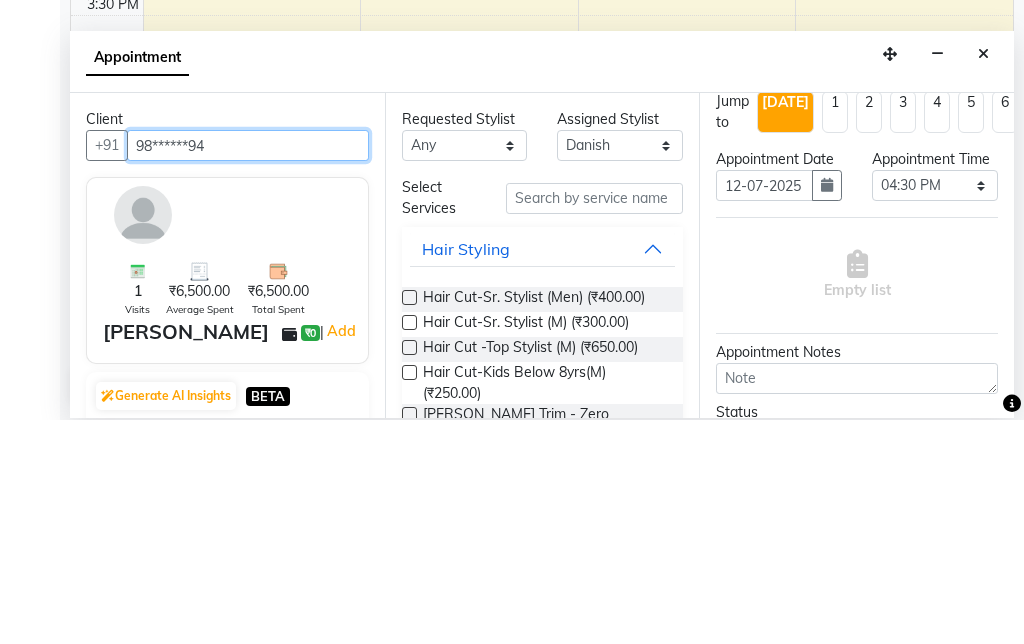scroll, scrollTop: -1, scrollLeft: 0, axis: vertical 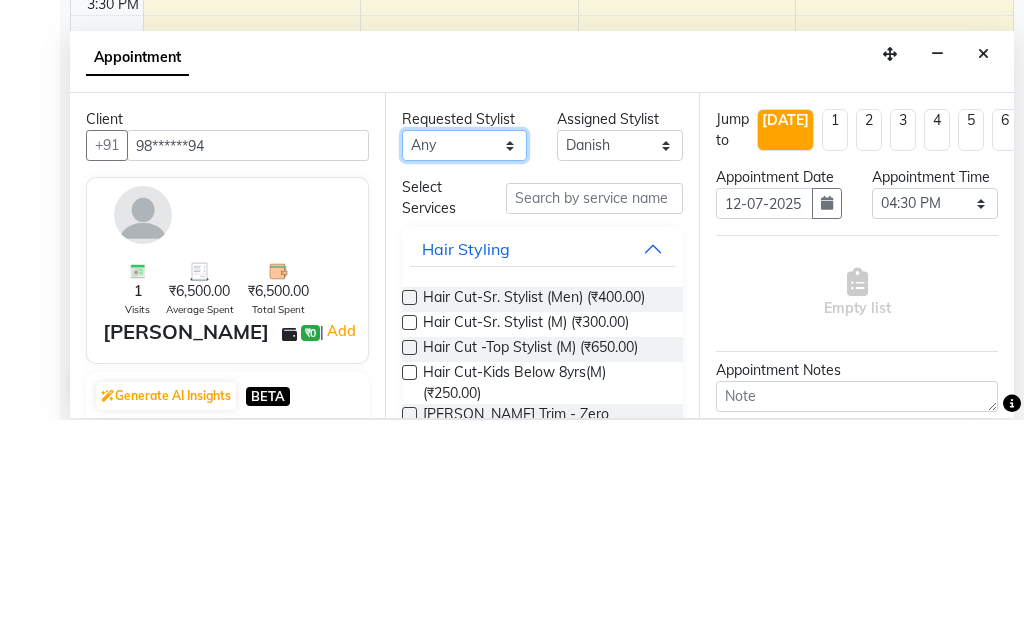 click on "Any Danish Jitendra Lalitha Nishi" at bounding box center [465, 369] 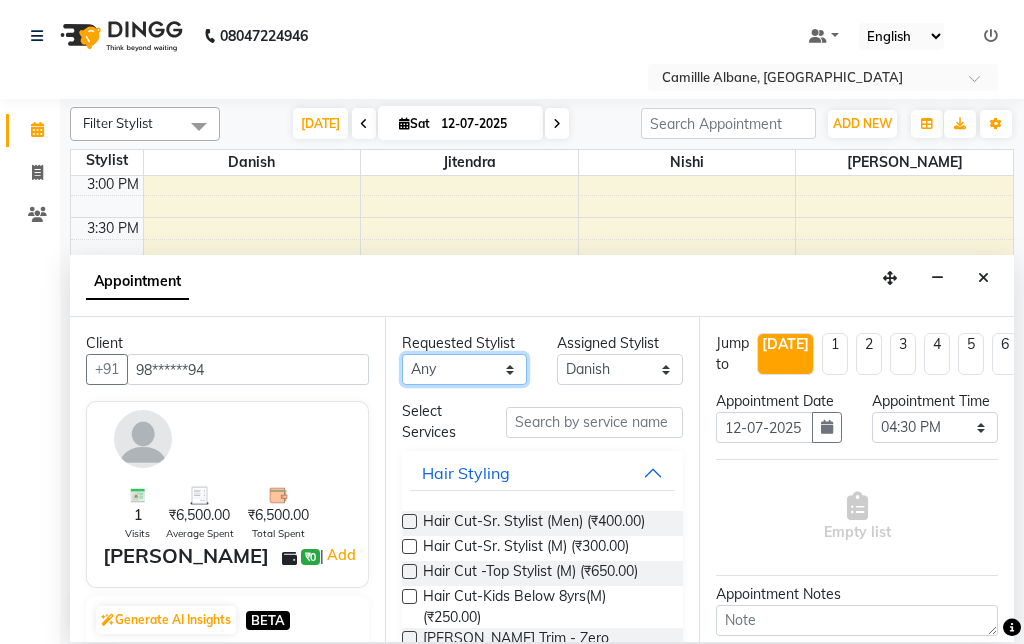 select on "57806" 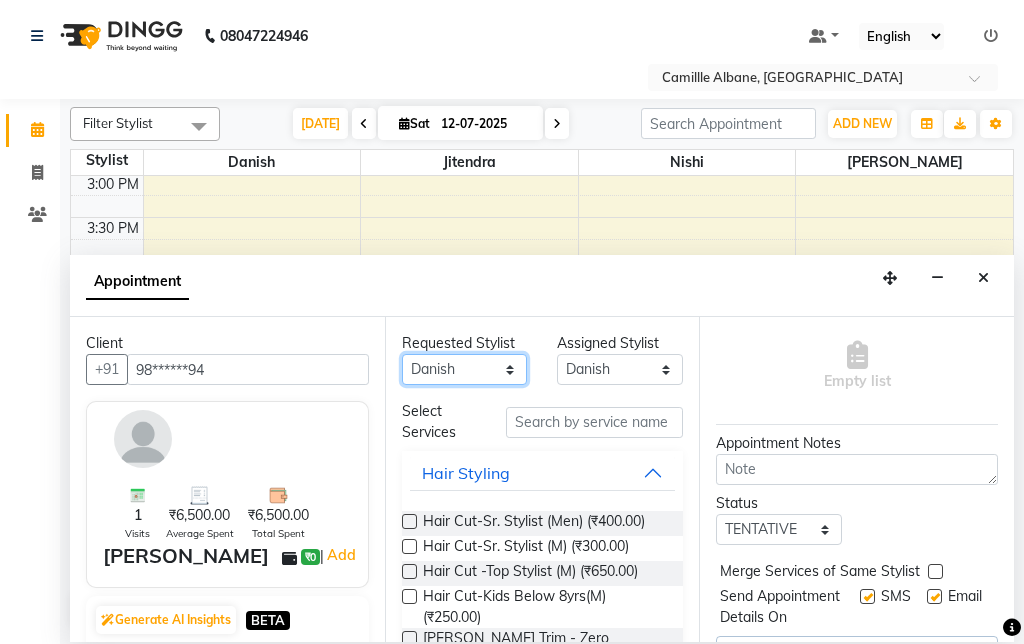 scroll, scrollTop: 149, scrollLeft: 0, axis: vertical 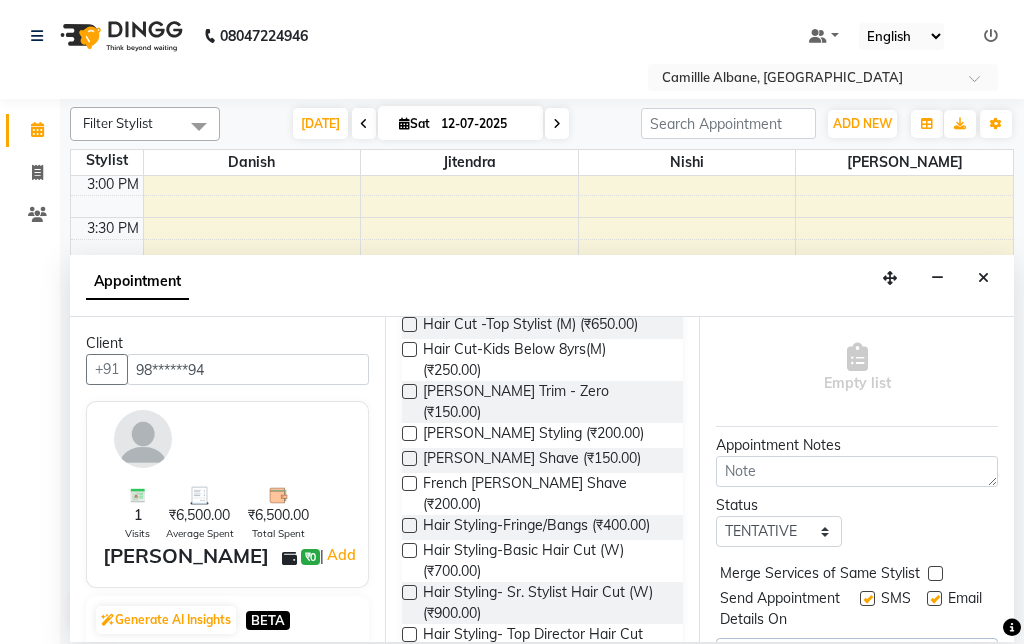 click on "Hair Styling- Sr. Stylist Hair Cut (W) (₹900.00)" at bounding box center [545, 603] 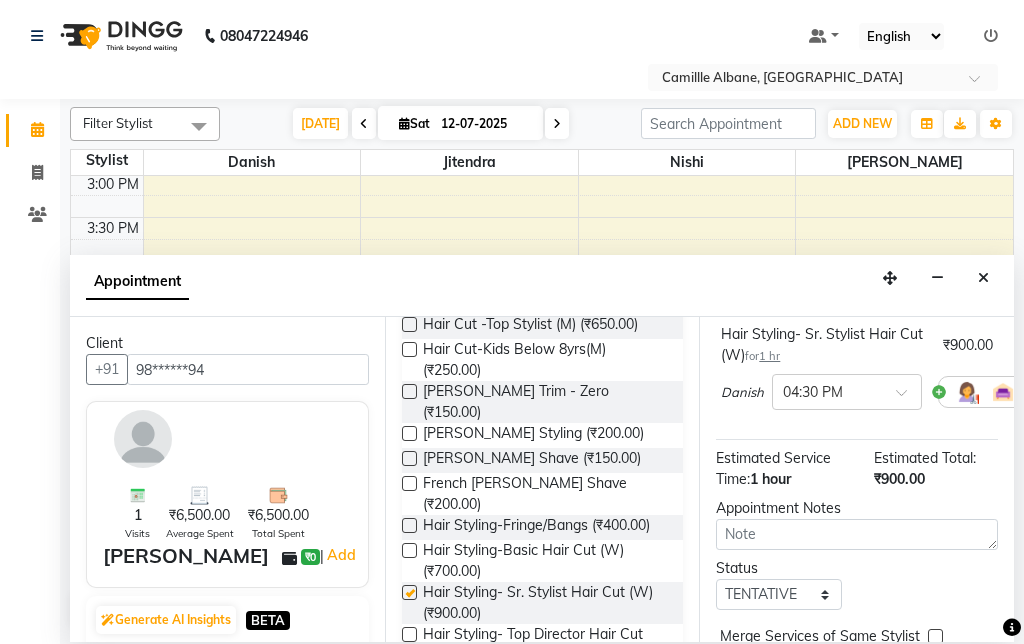 checkbox on "false" 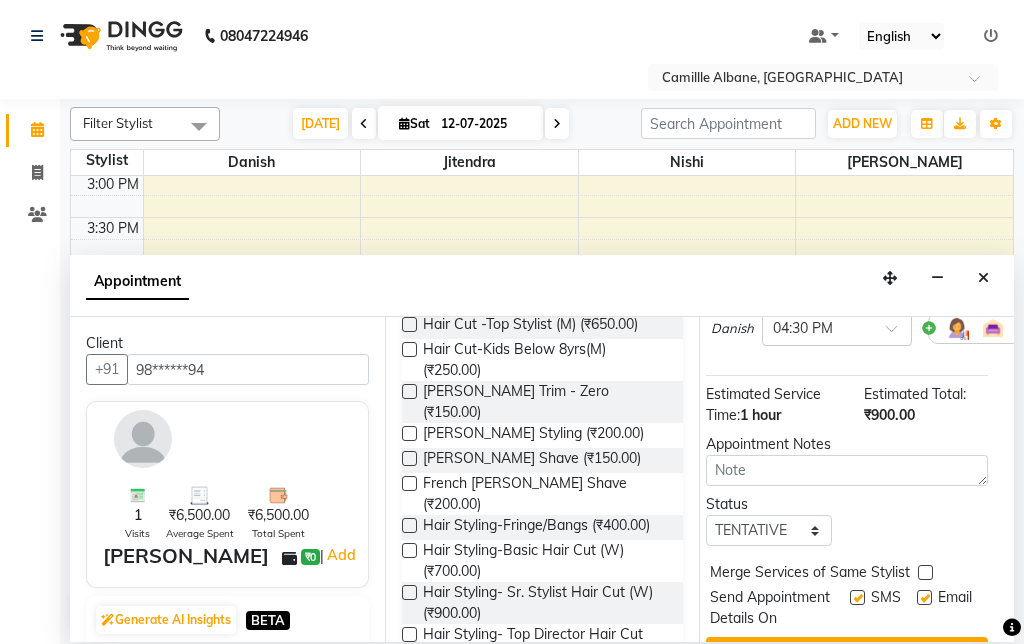 scroll, scrollTop: 211, scrollLeft: 10, axis: both 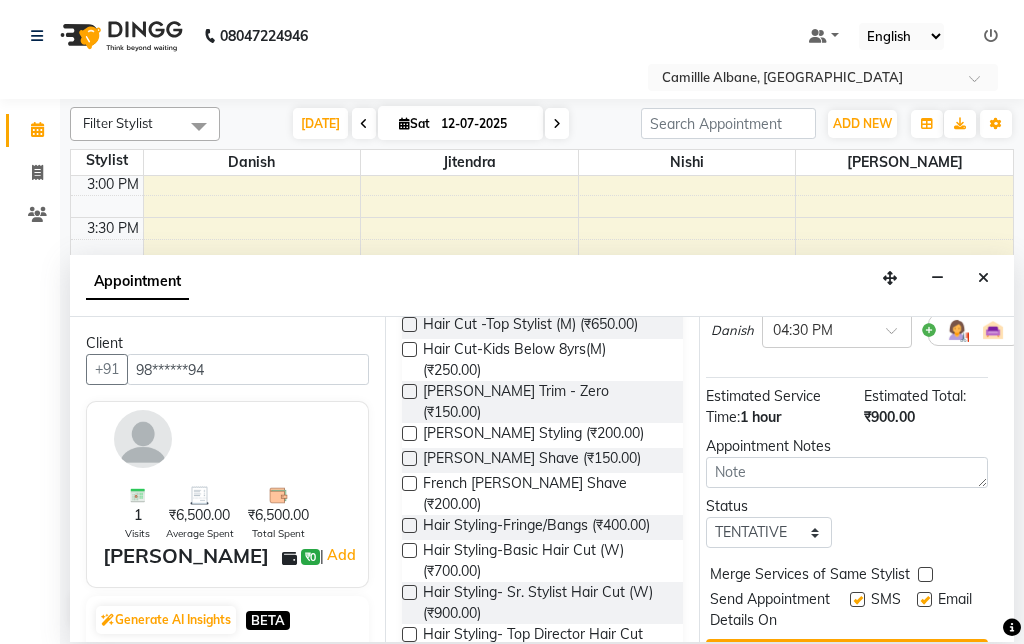 click on "Book" at bounding box center (847, 657) 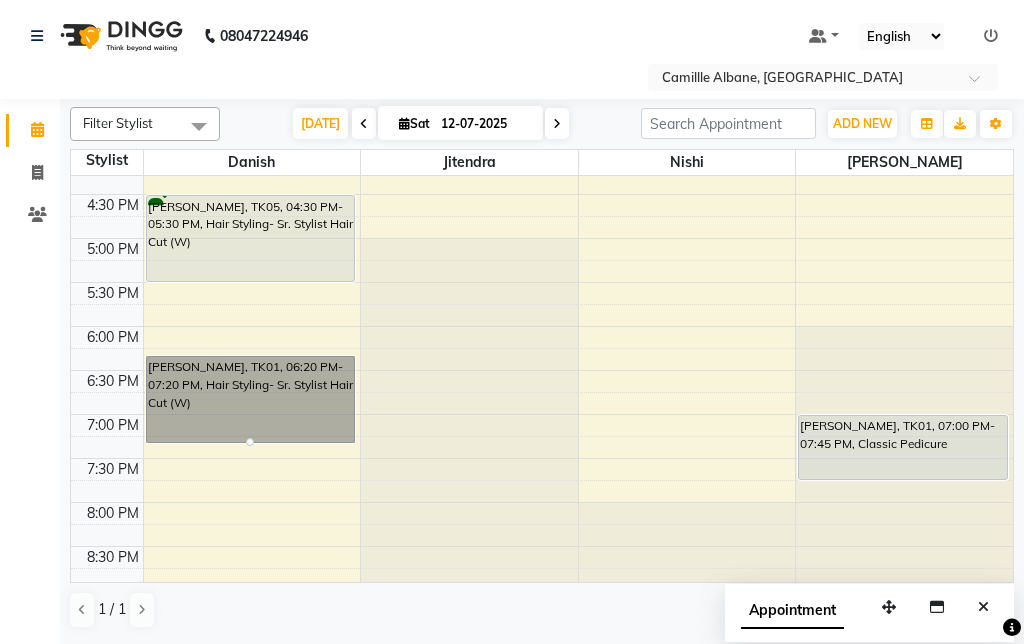 scroll, scrollTop: 730, scrollLeft: 0, axis: vertical 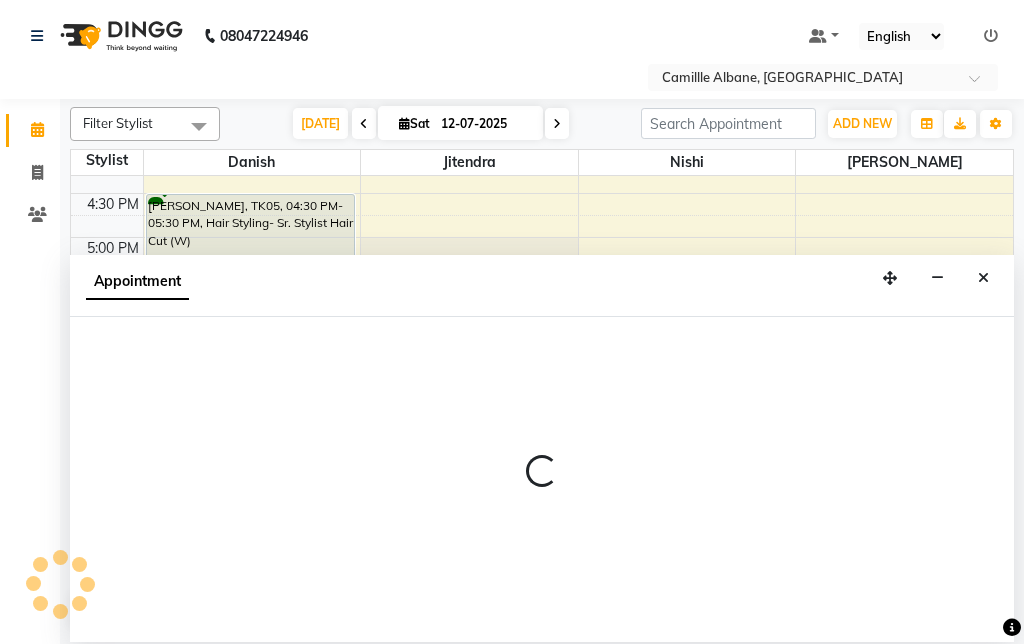 select on "57811" 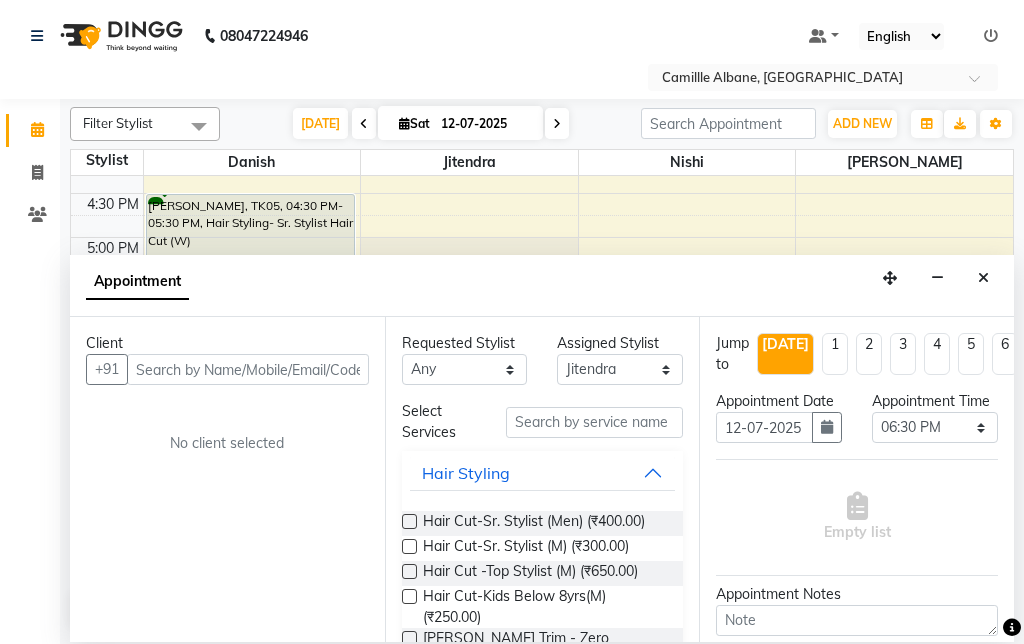 click at bounding box center [248, 369] 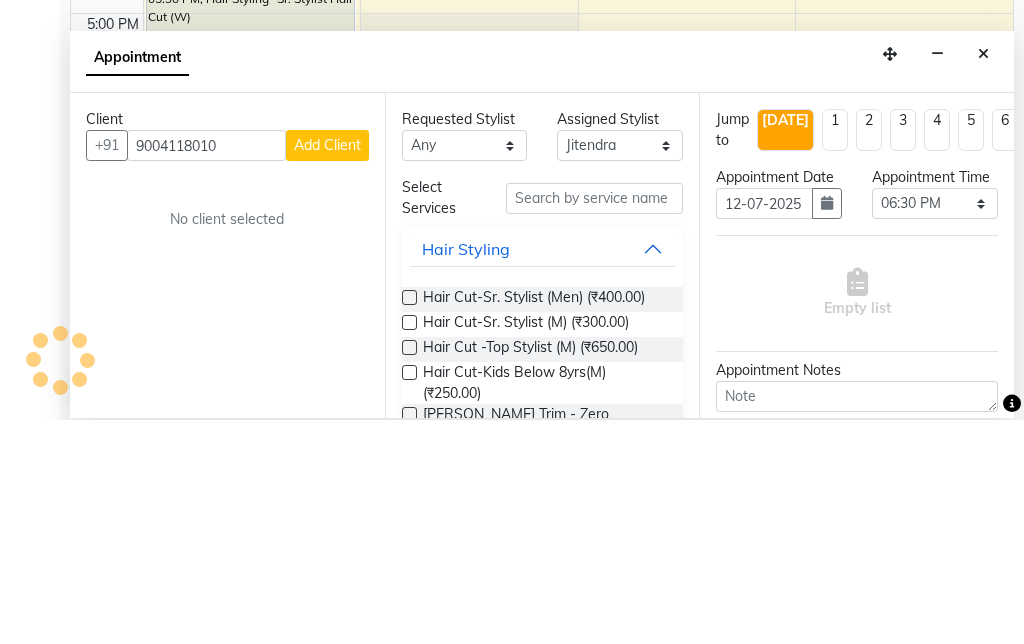 type on "9004118010" 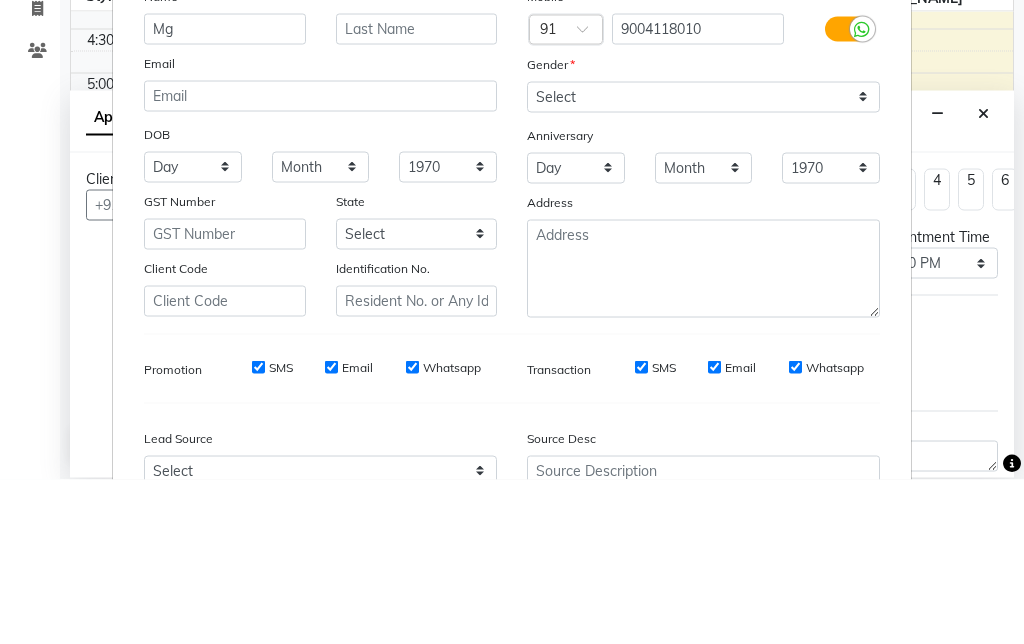 type on "Mg" 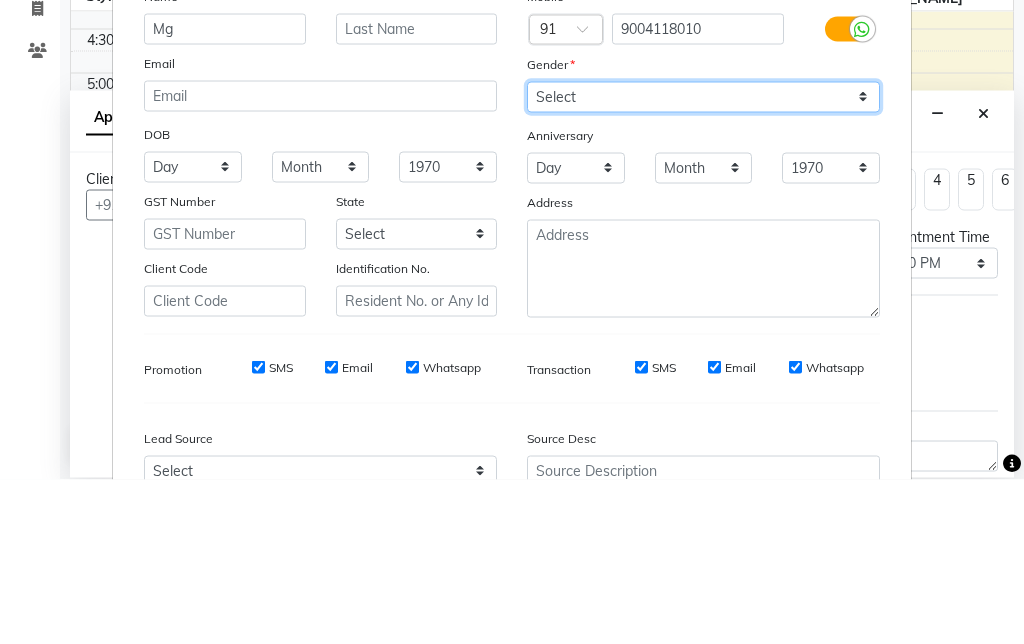 click on "Select Male Female Other Prefer Not To Say" at bounding box center [703, 261] 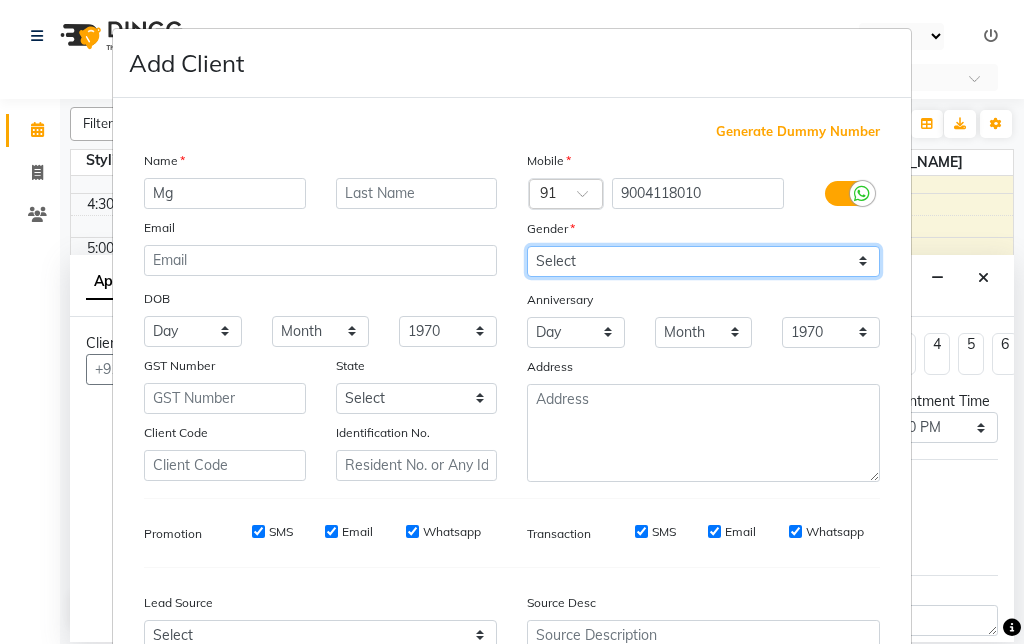 select on "male" 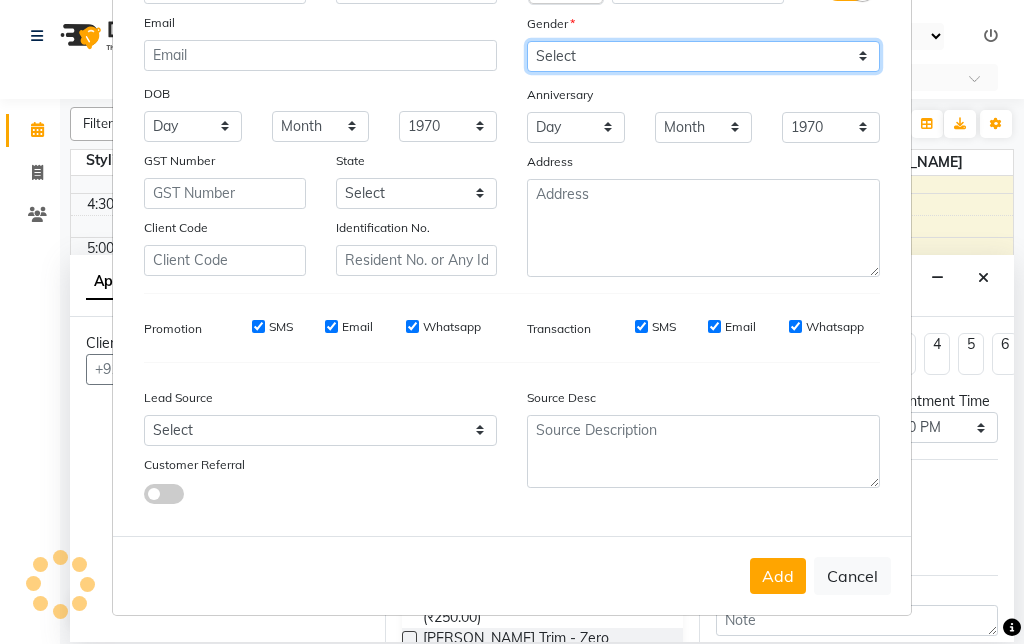scroll, scrollTop: 204, scrollLeft: 0, axis: vertical 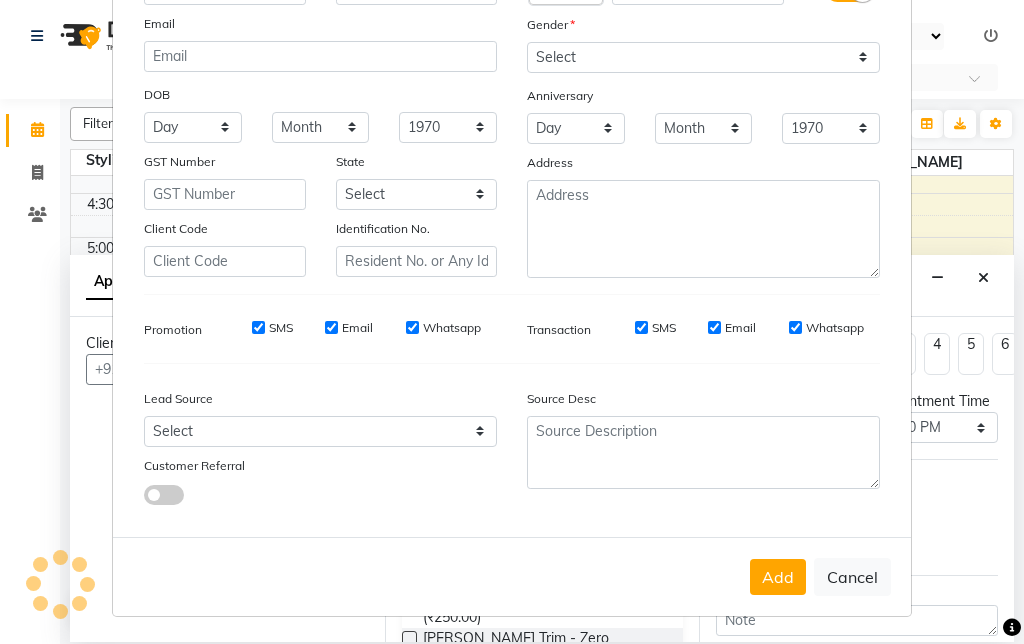 click on "Add" at bounding box center [778, 577] 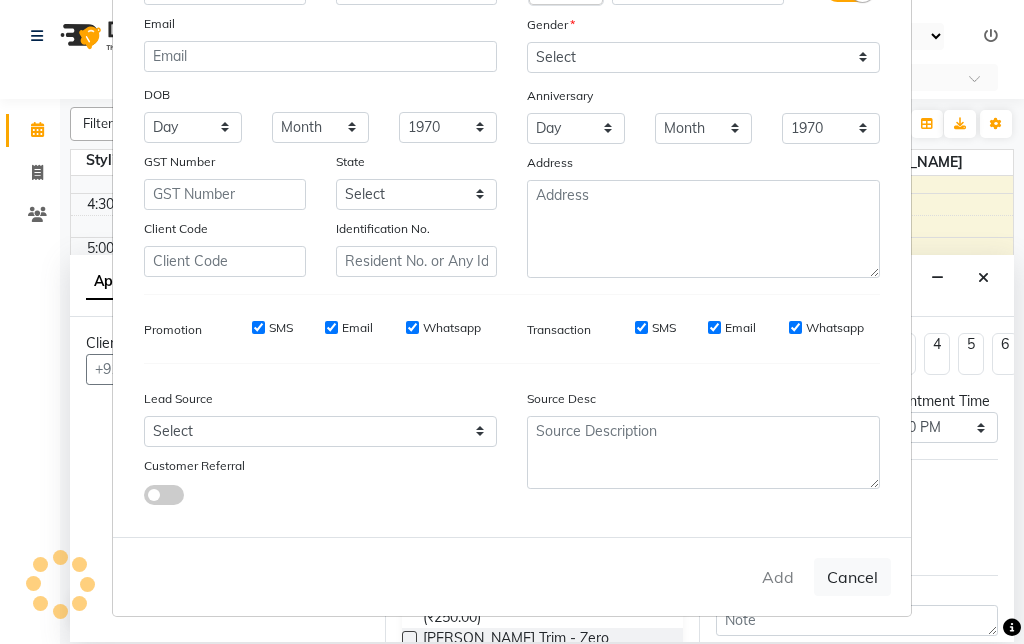 click on "Add   Cancel" at bounding box center (512, 576) 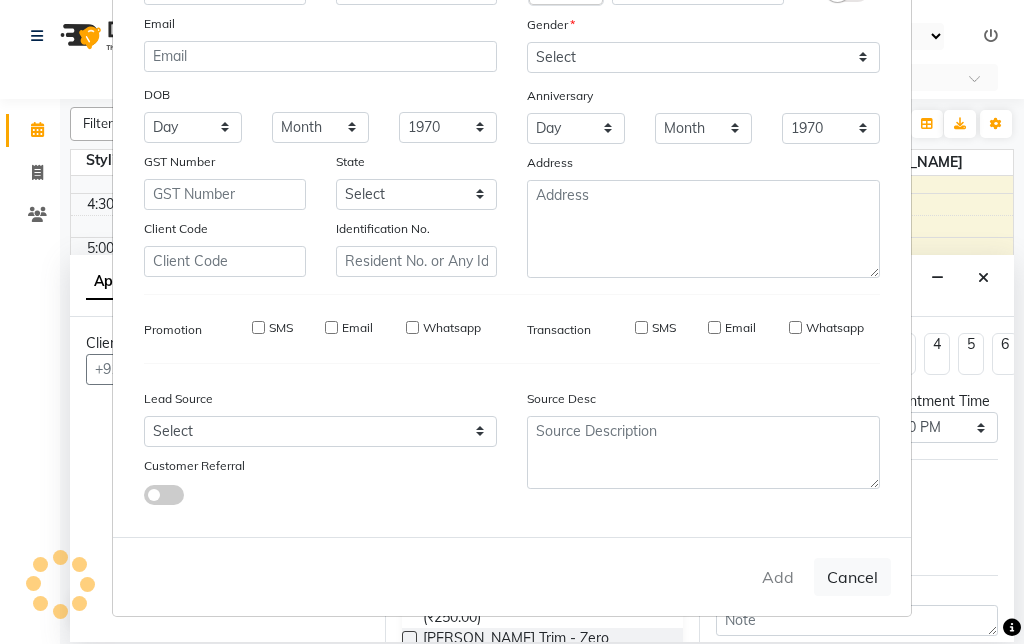 type on "90******10" 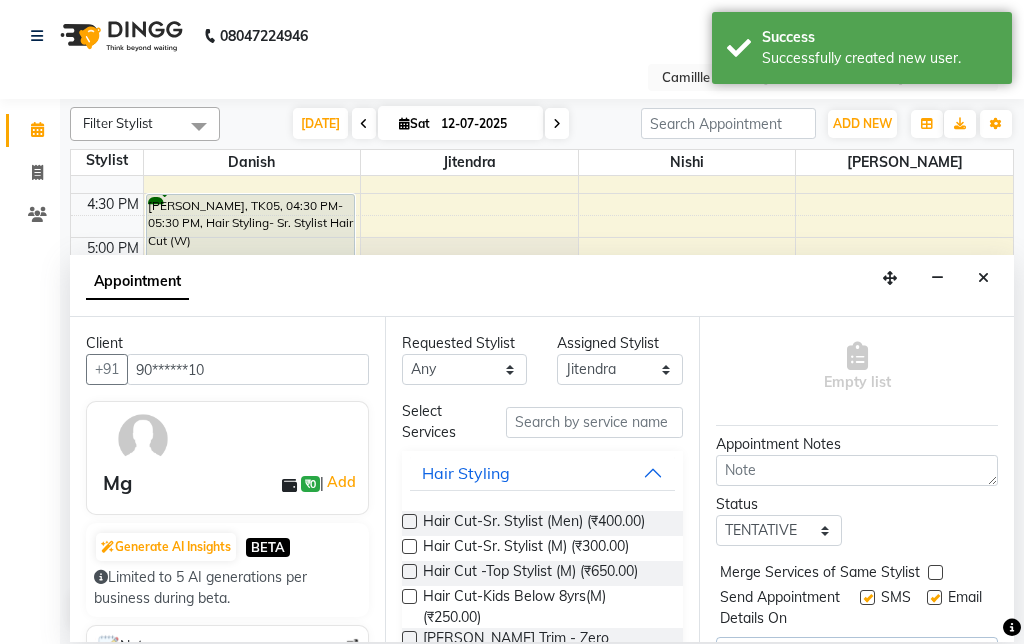 scroll, scrollTop: 149, scrollLeft: 0, axis: vertical 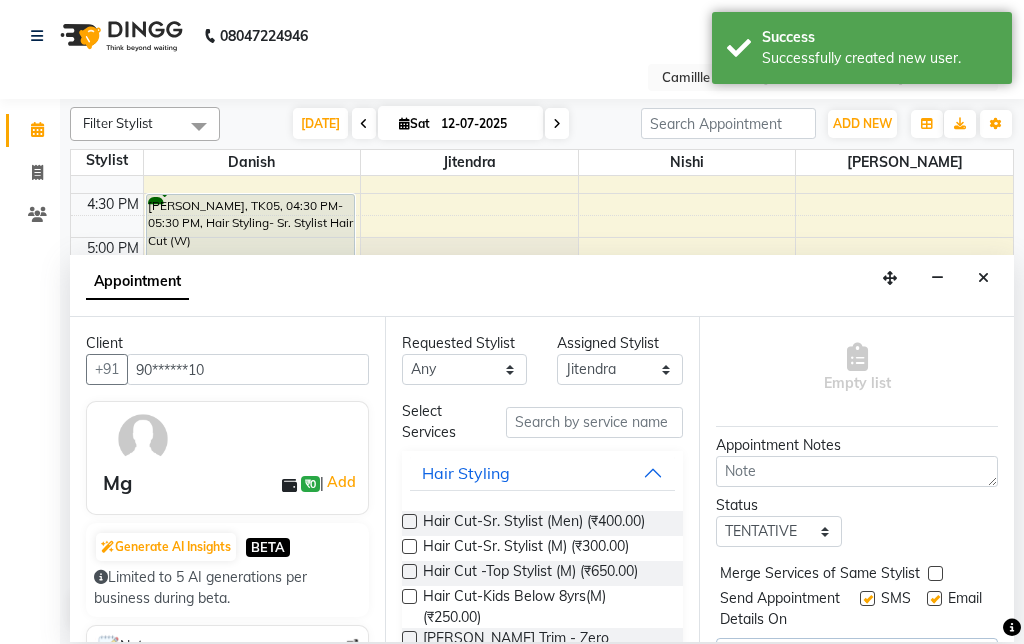 click on "Book" at bounding box center [857, 657] 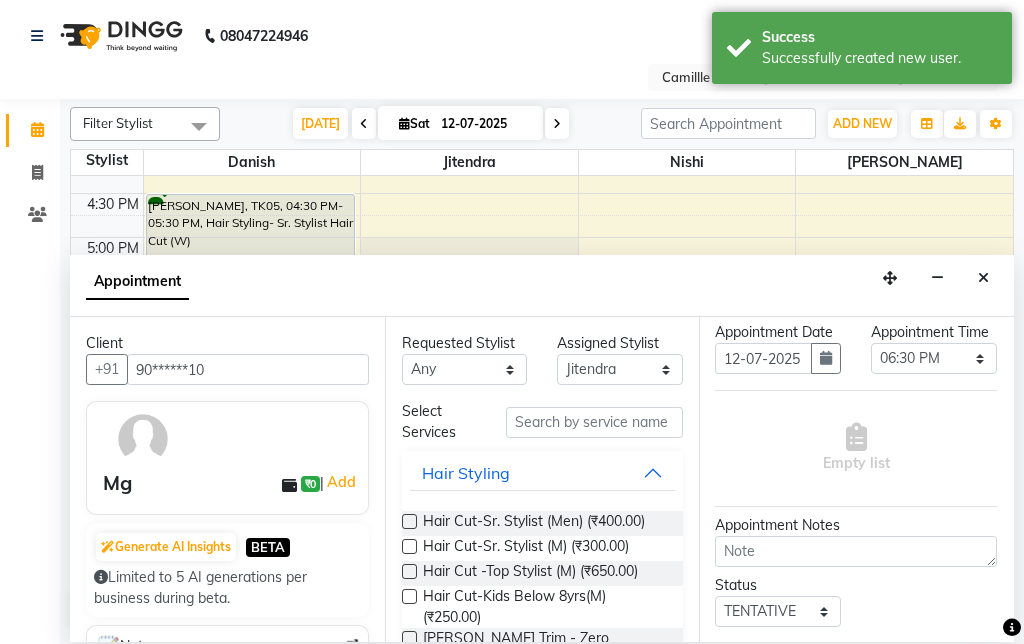 scroll, scrollTop: 71, scrollLeft: 4, axis: both 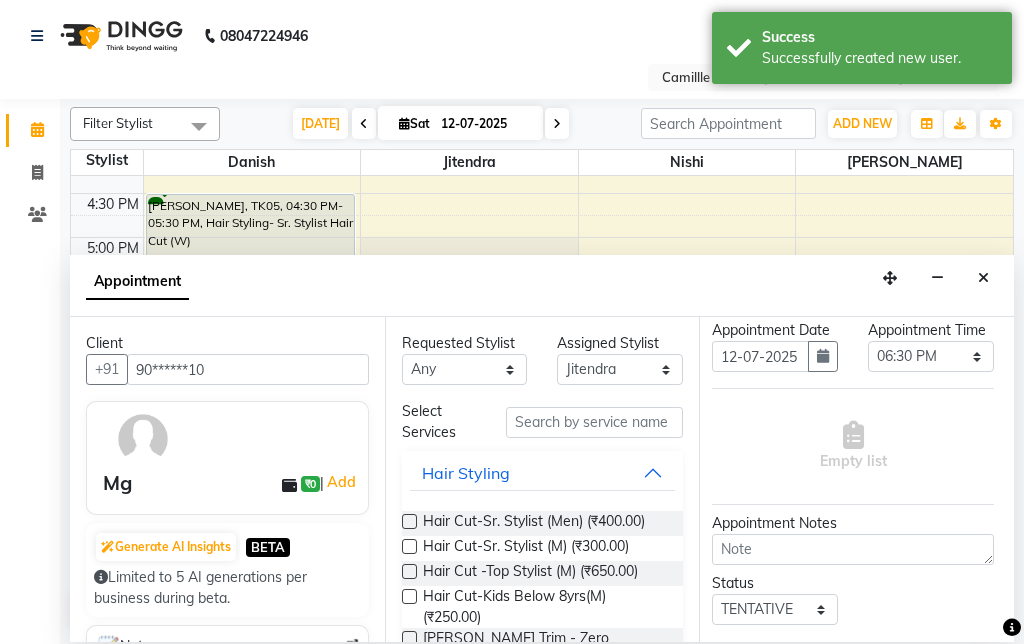 click at bounding box center [409, 546] 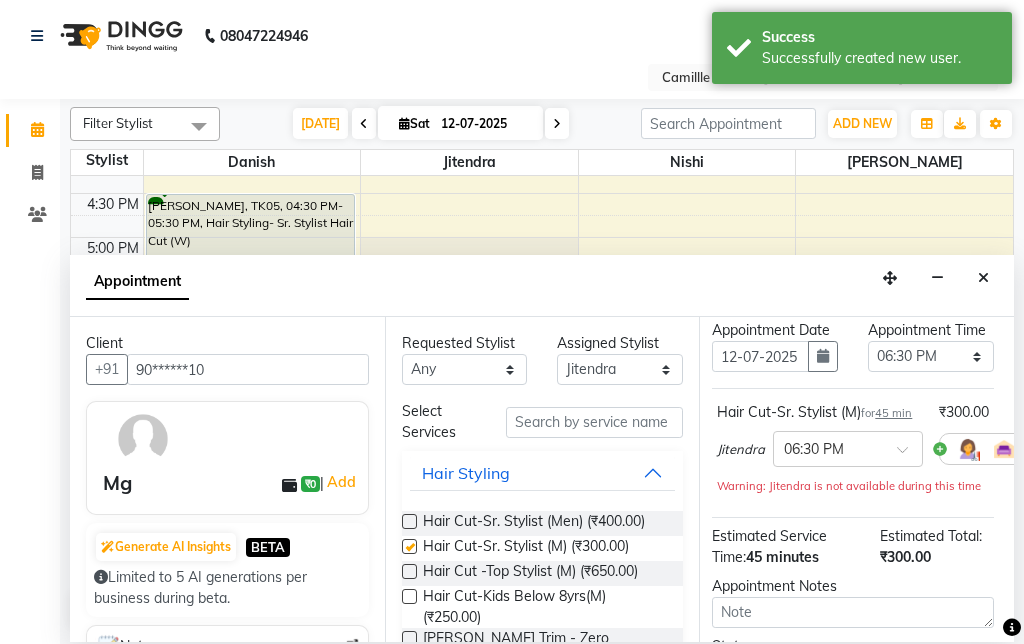 checkbox on "false" 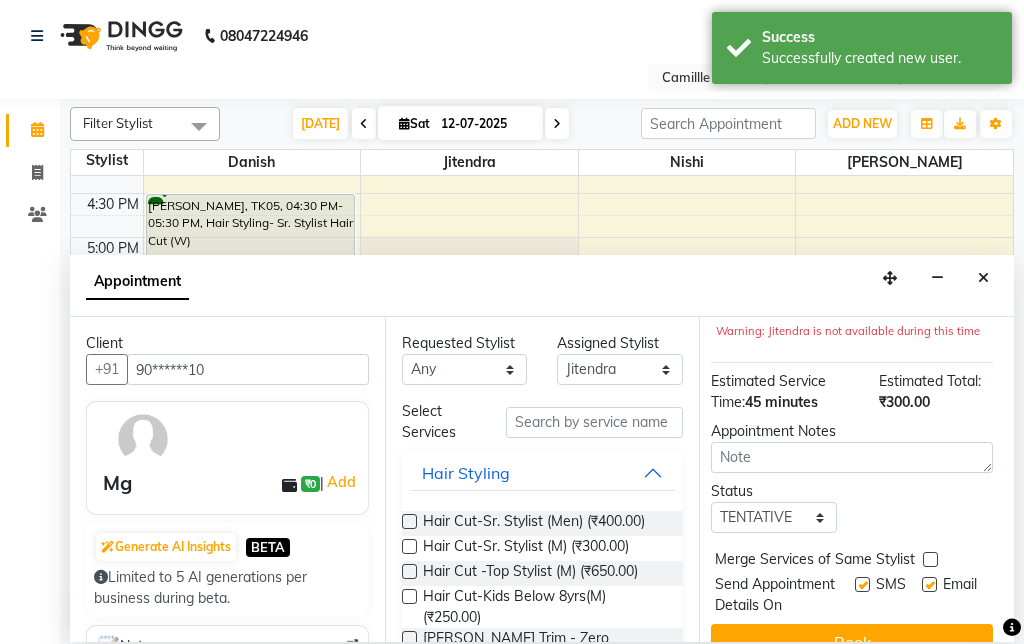 scroll, scrollTop: 211, scrollLeft: 5, axis: both 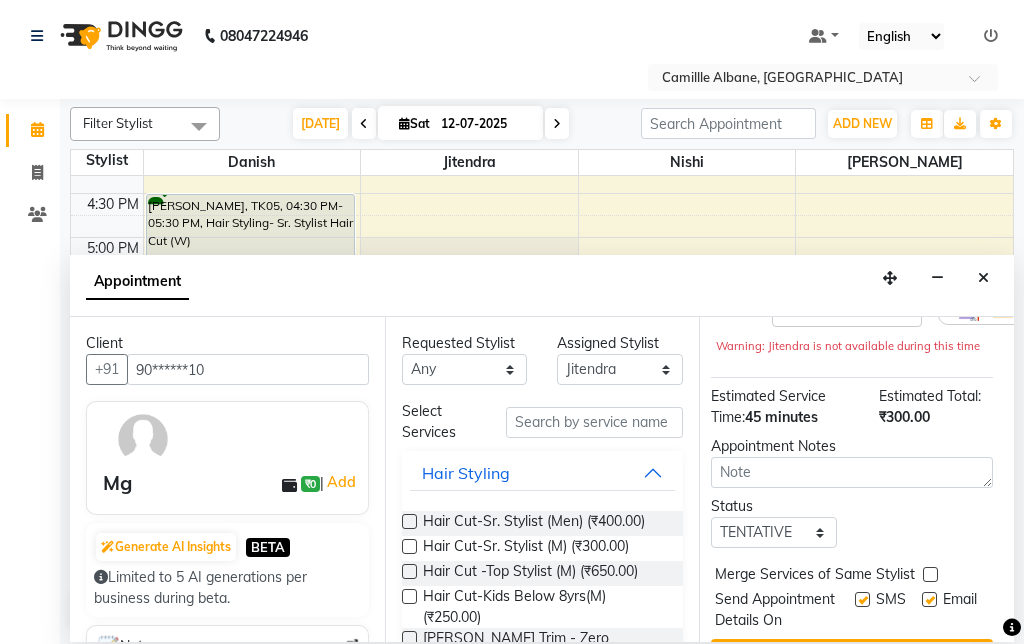 click at bounding box center [983, 278] 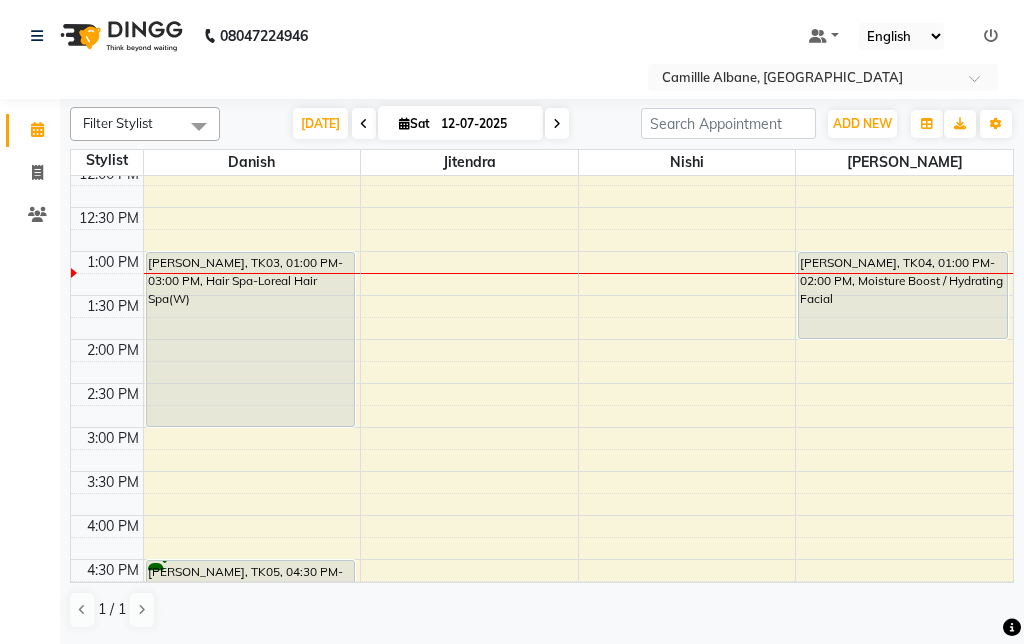 scroll, scrollTop: 363, scrollLeft: 0, axis: vertical 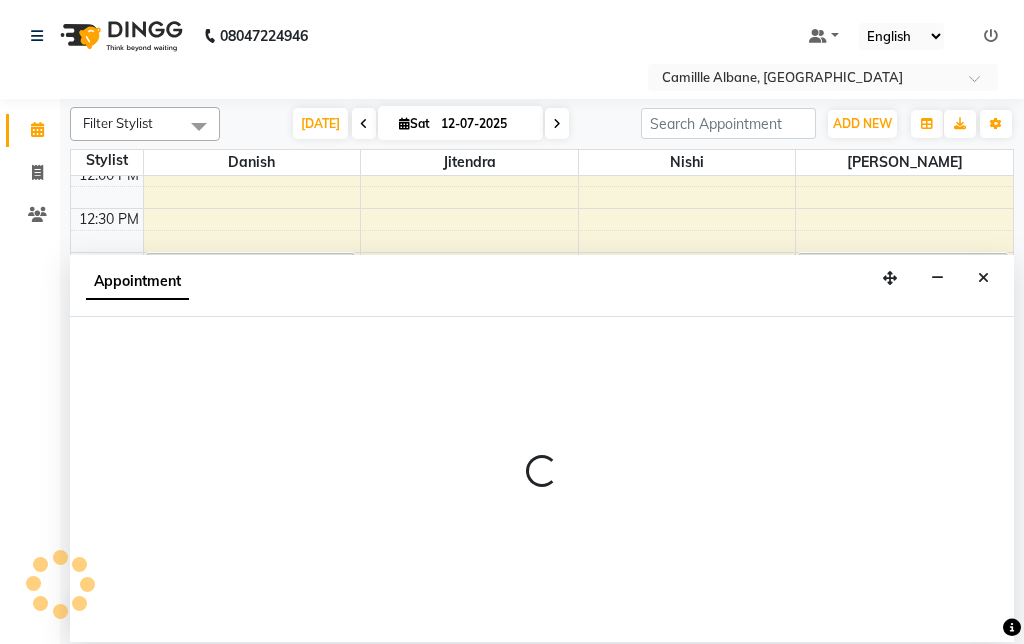 select on "57806" 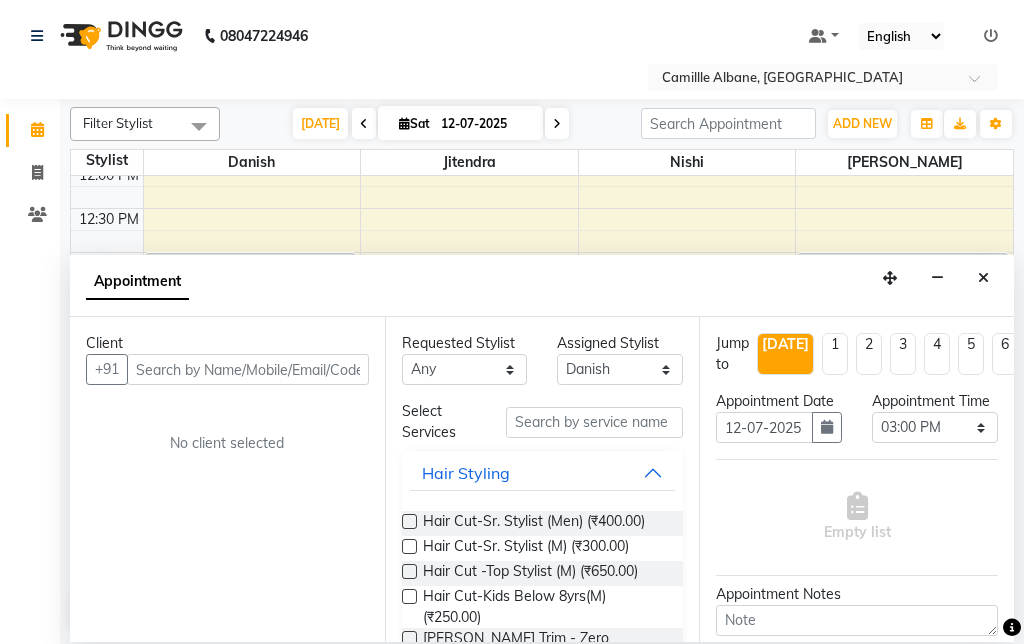 click at bounding box center [983, 278] 